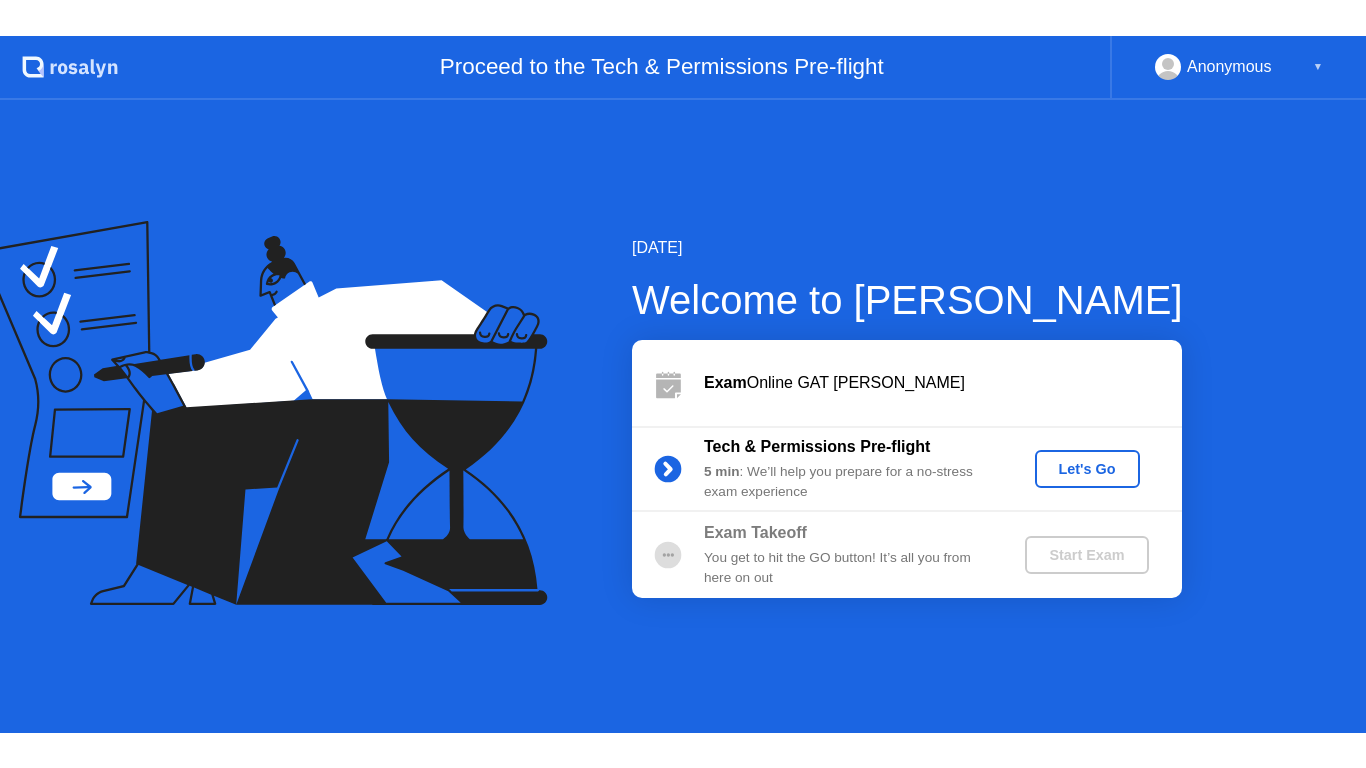 scroll, scrollTop: 0, scrollLeft: 0, axis: both 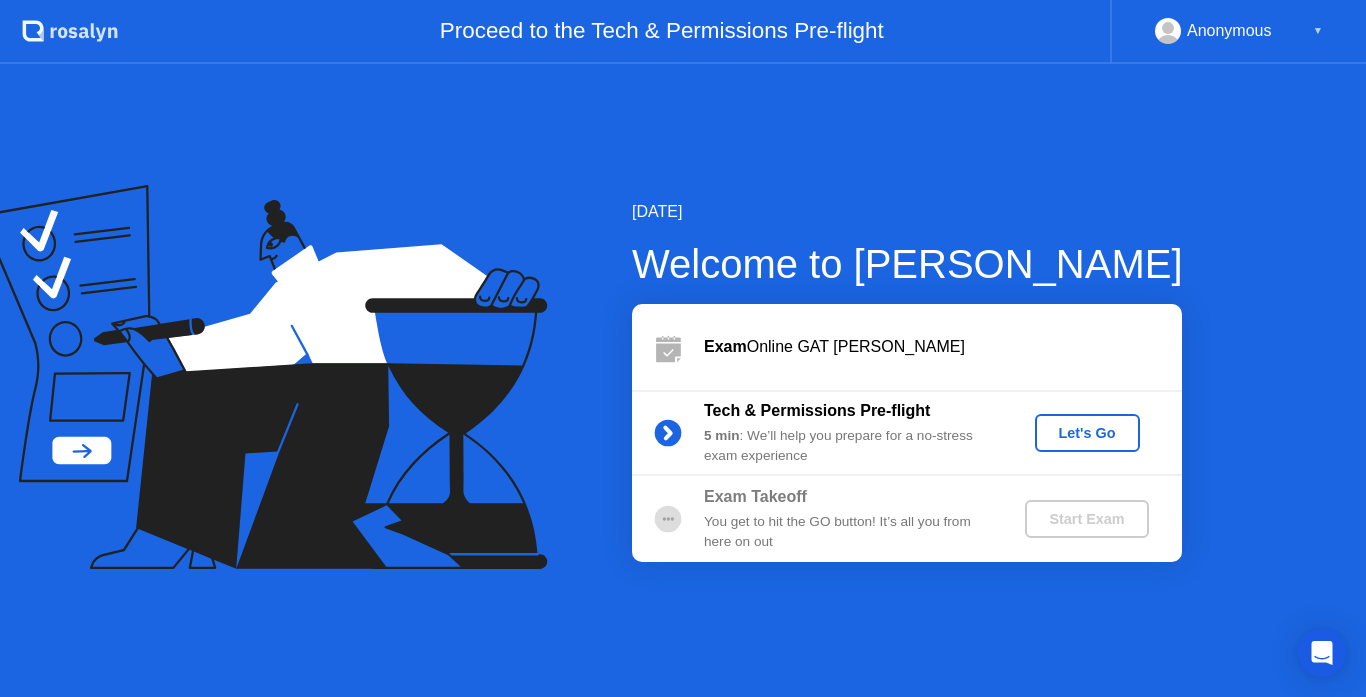 click on "Let's Go" 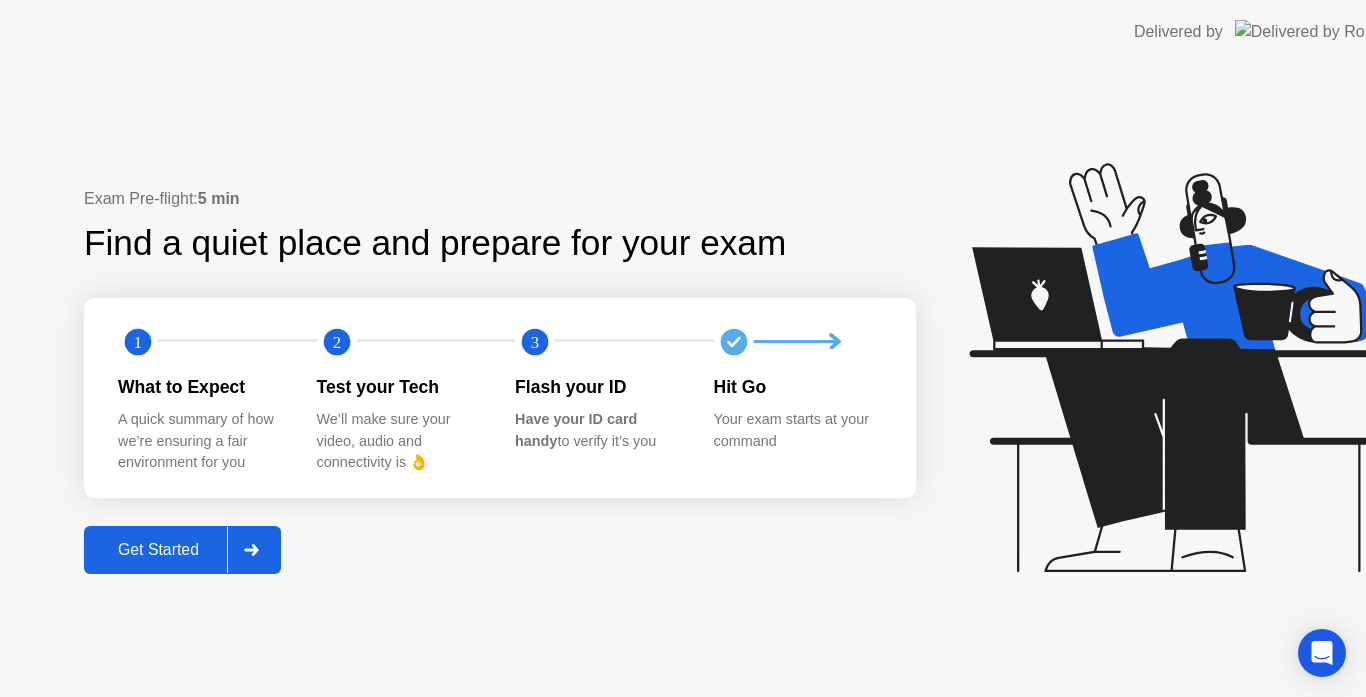 click 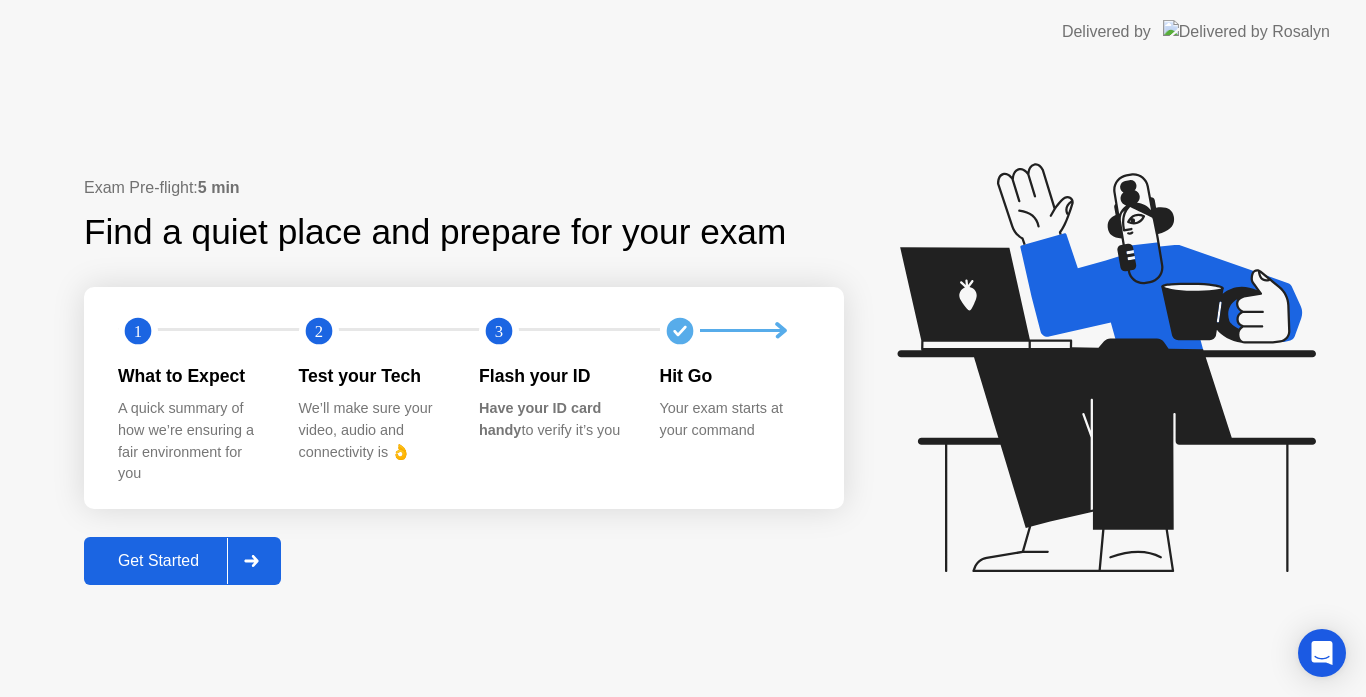 click 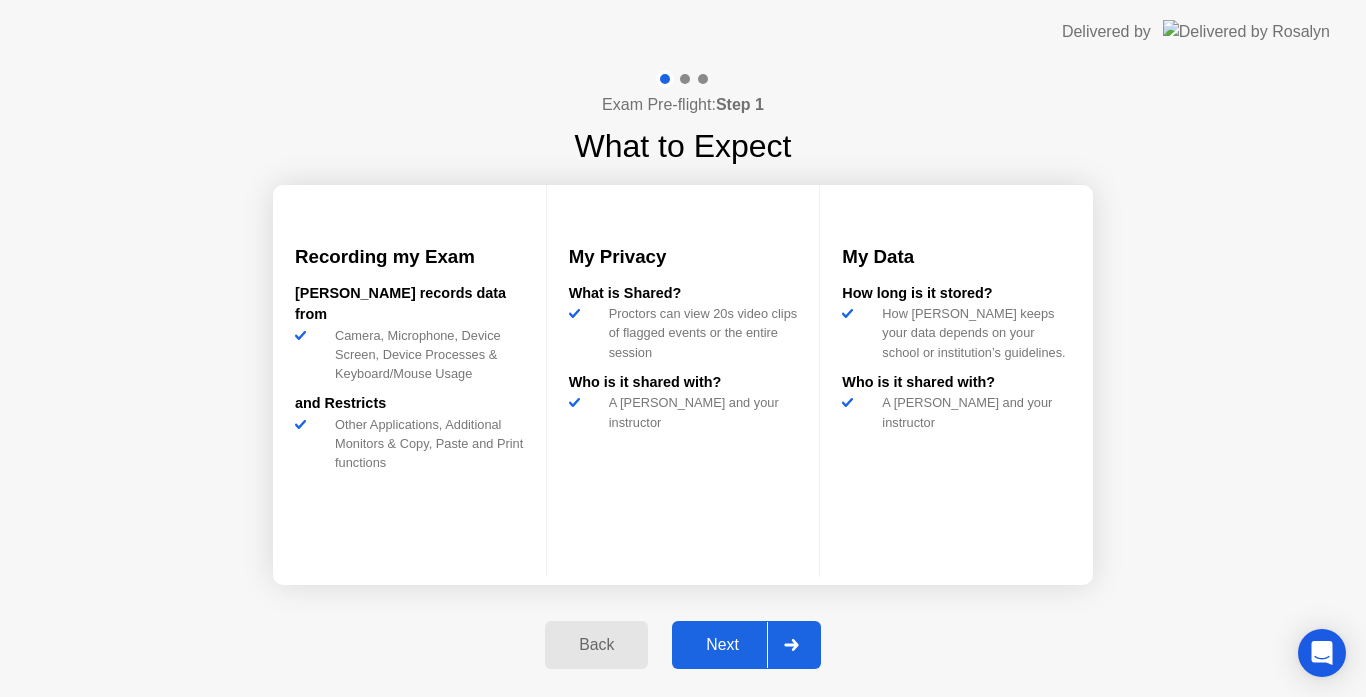 click 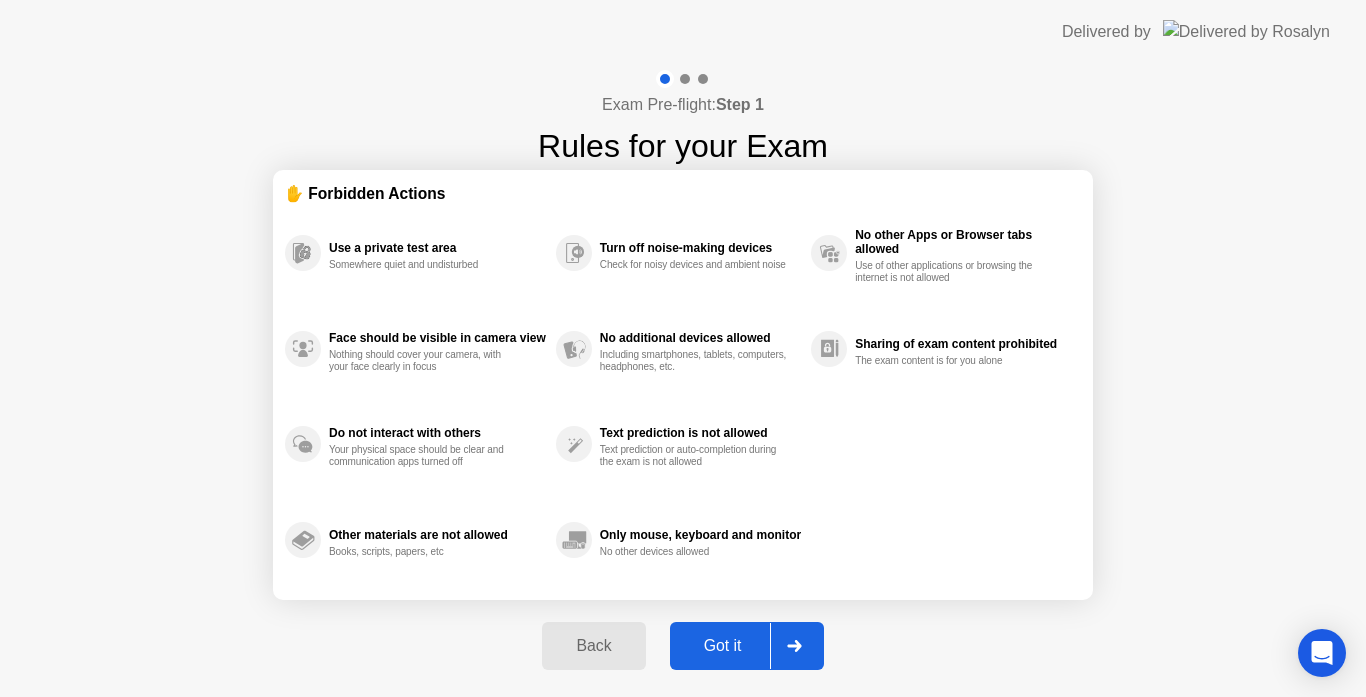click 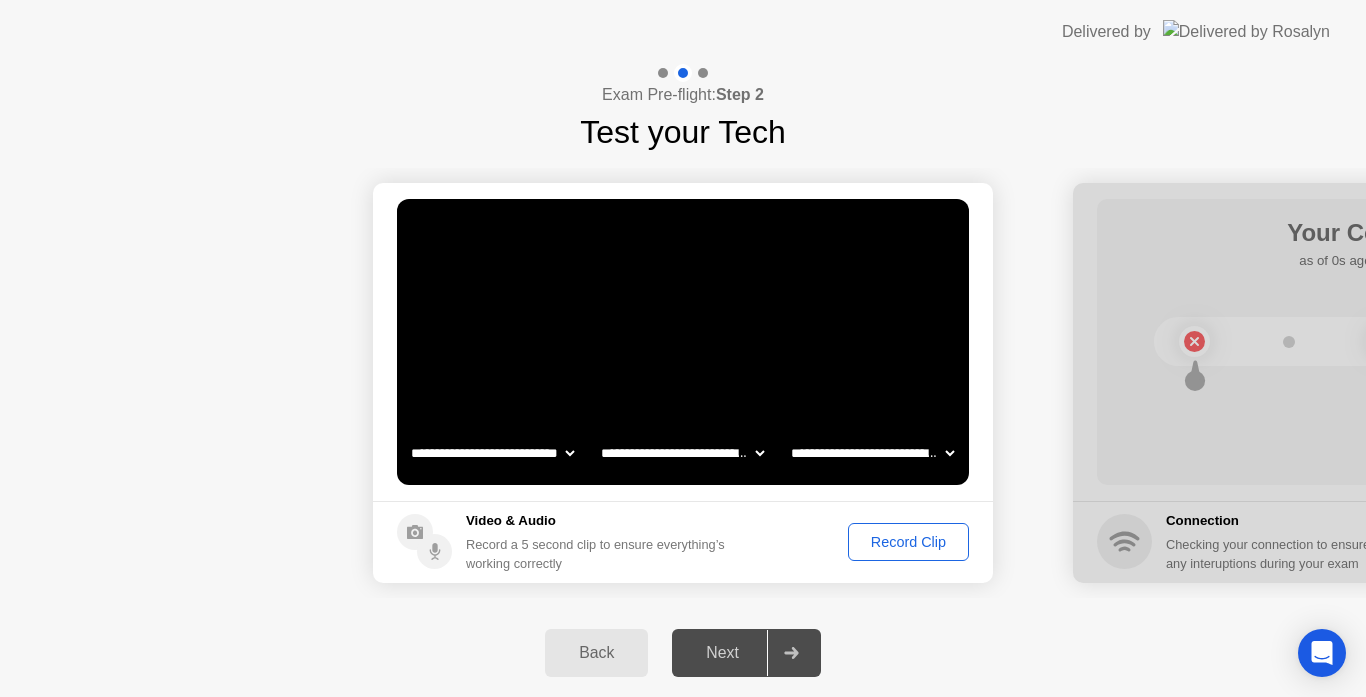 click on "Record Clip" 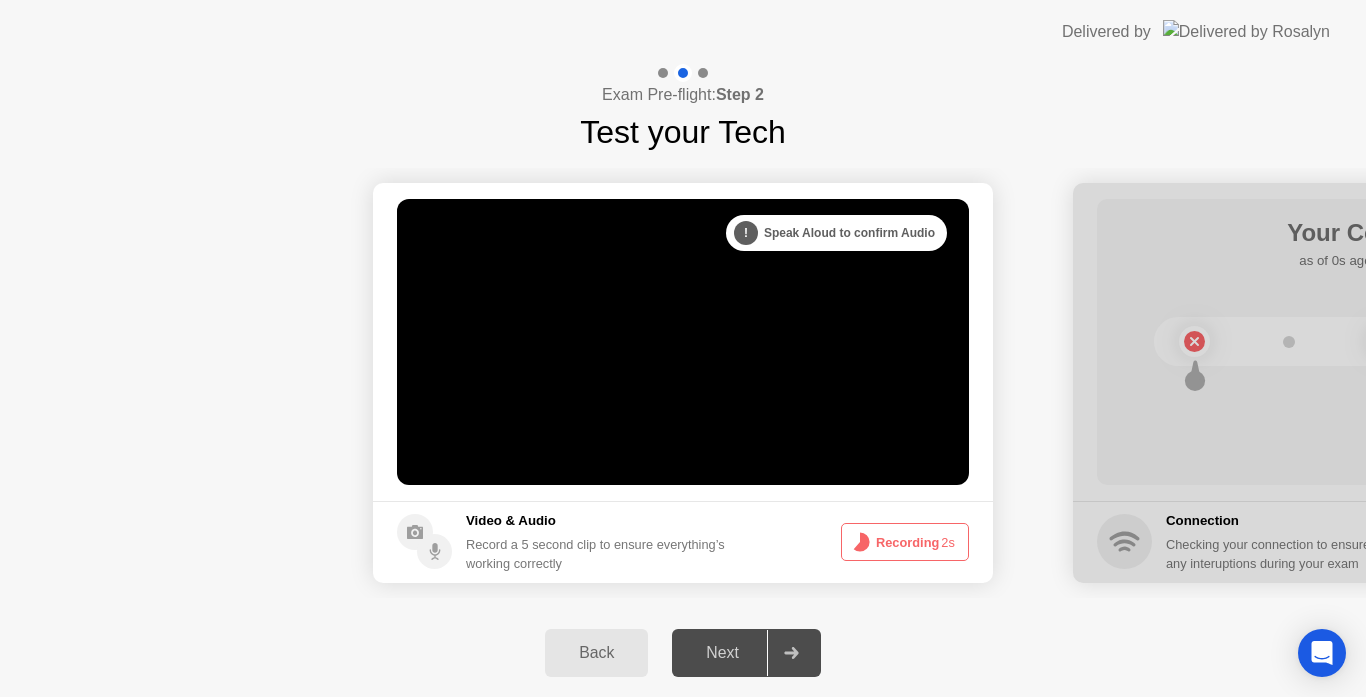 click on "Recording  2s" 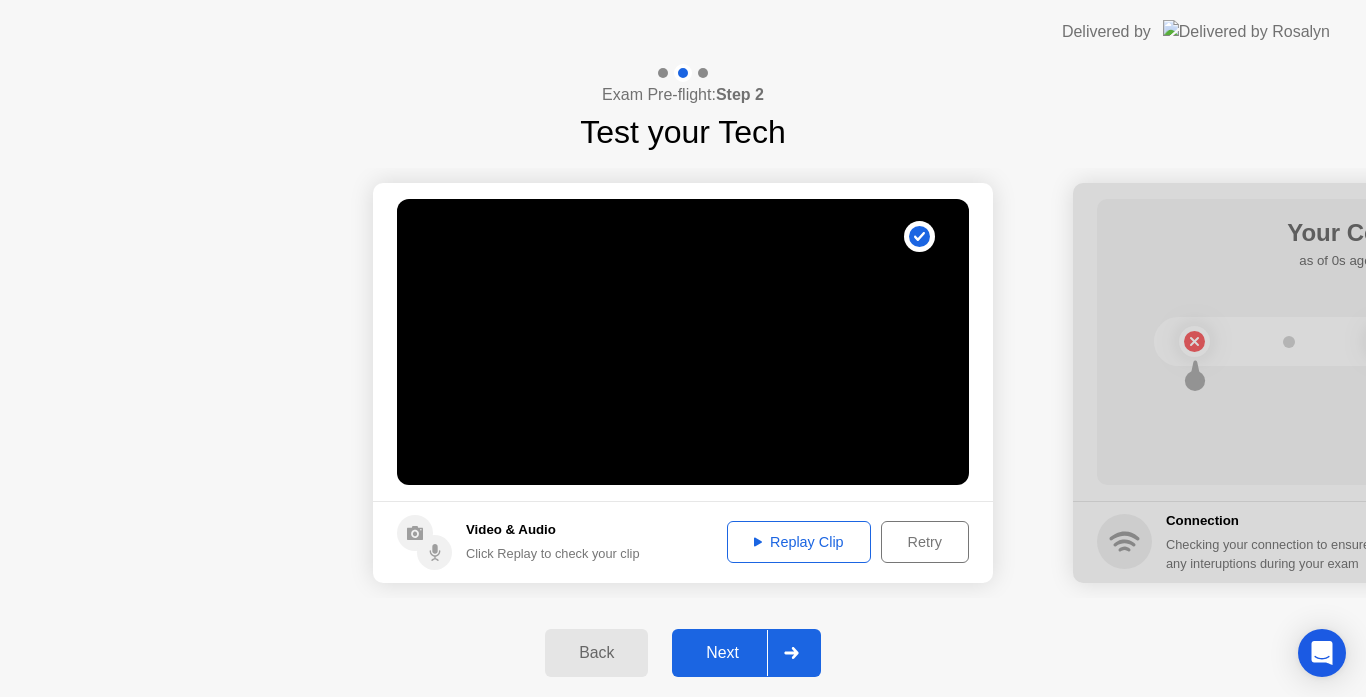 click on "Retry" 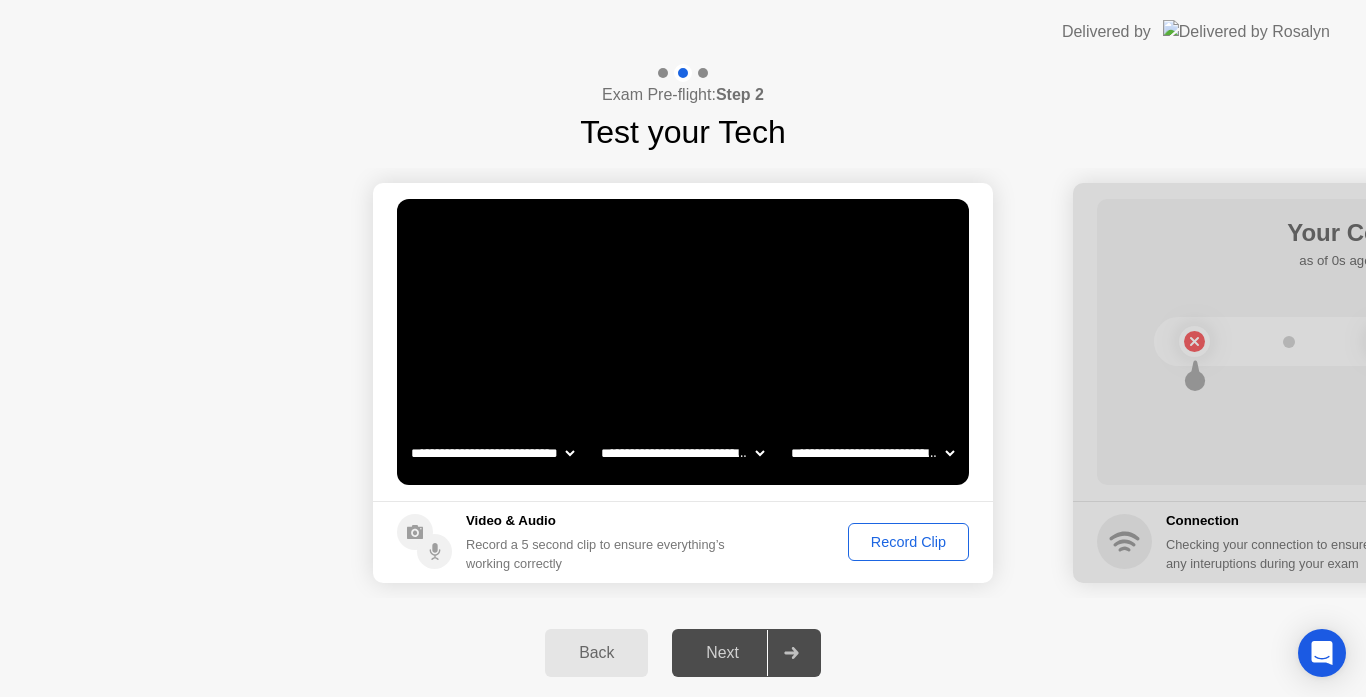 click on "Record Clip" 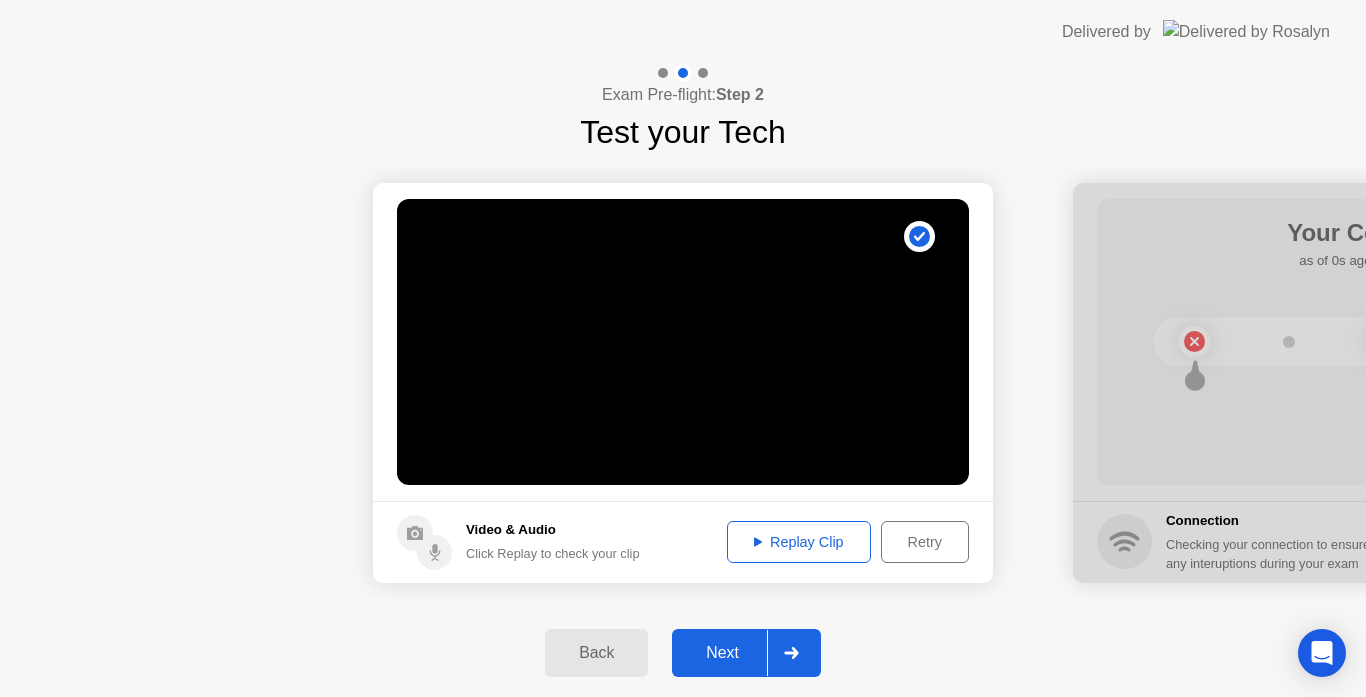 click on "Replay Clip" 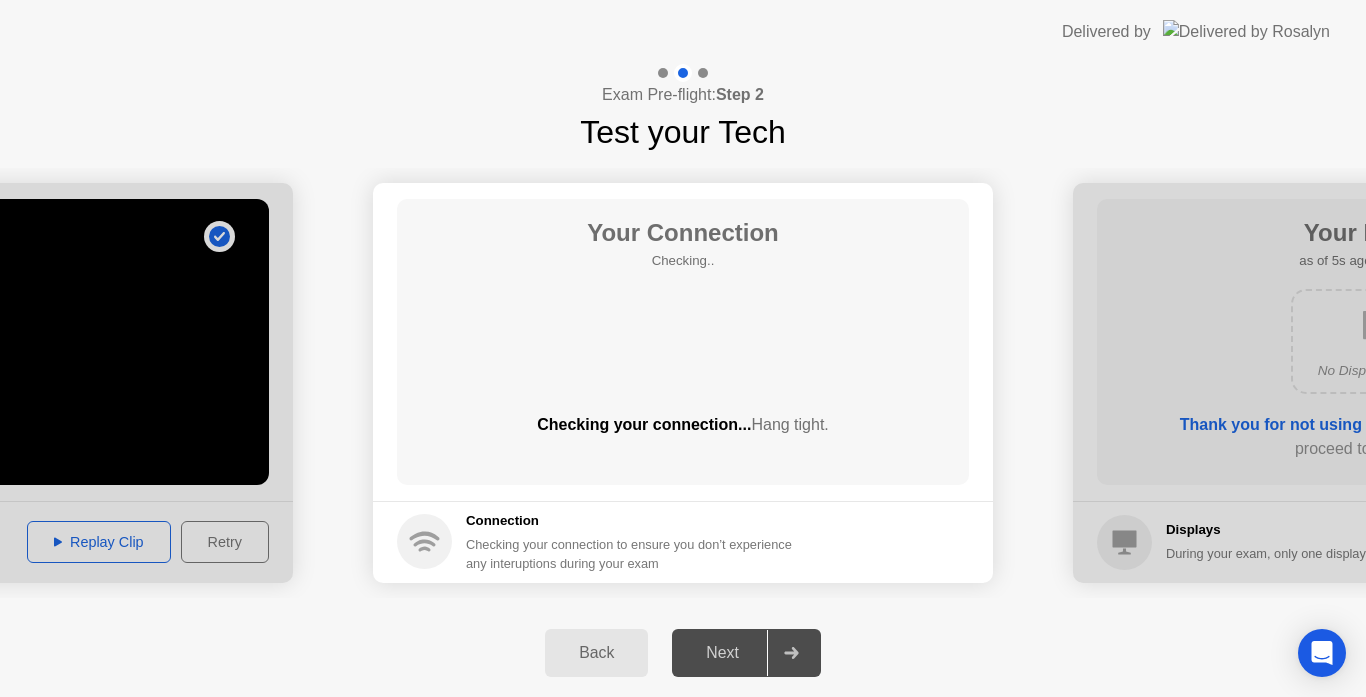 click 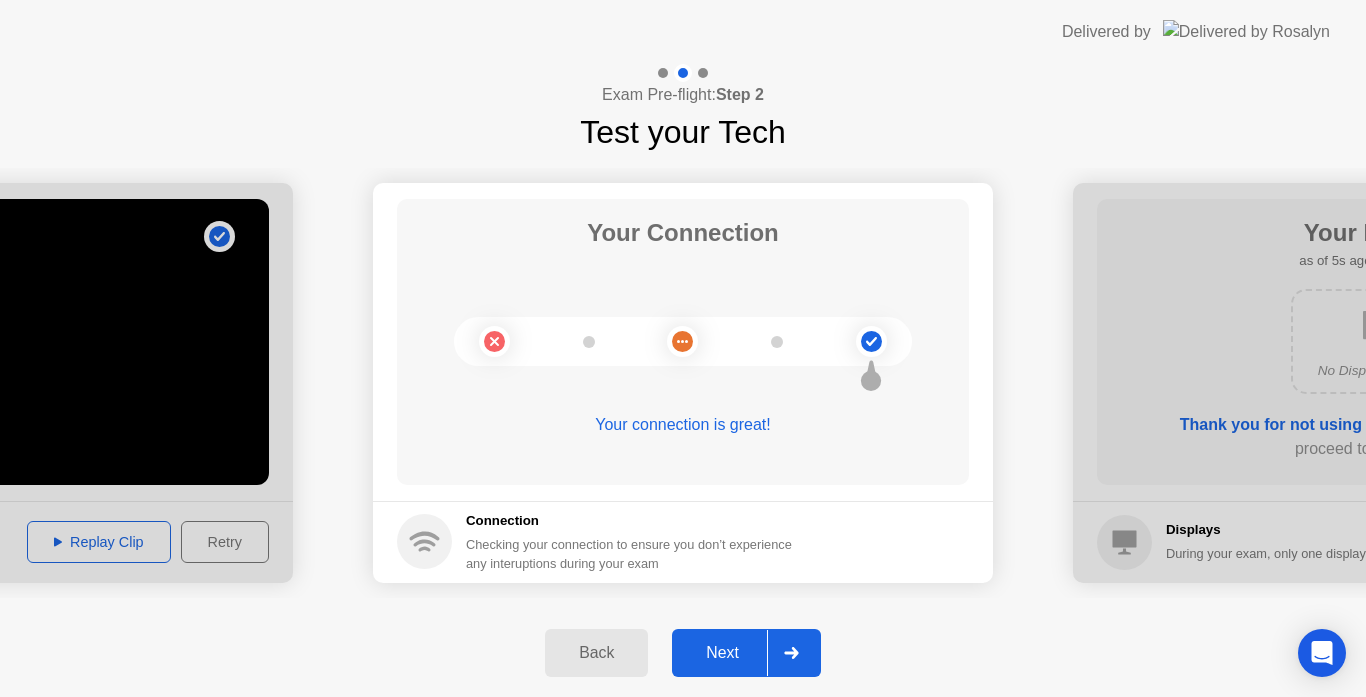 click 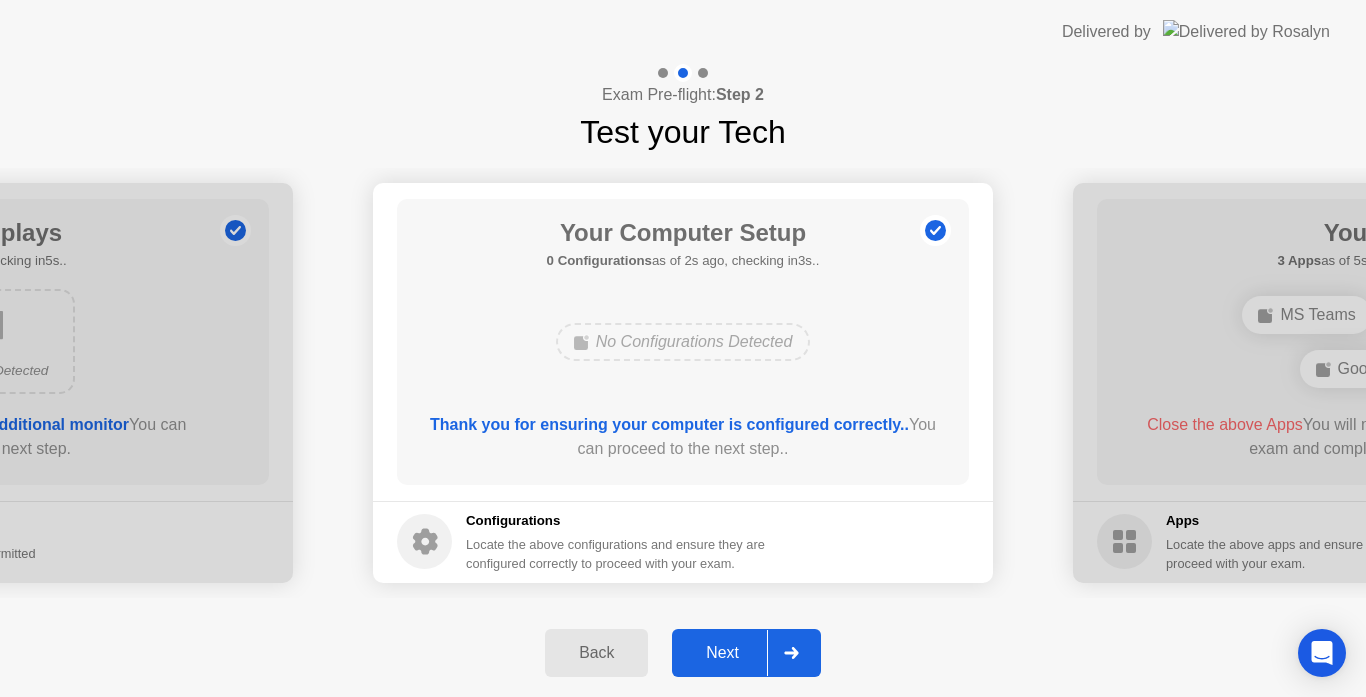 click 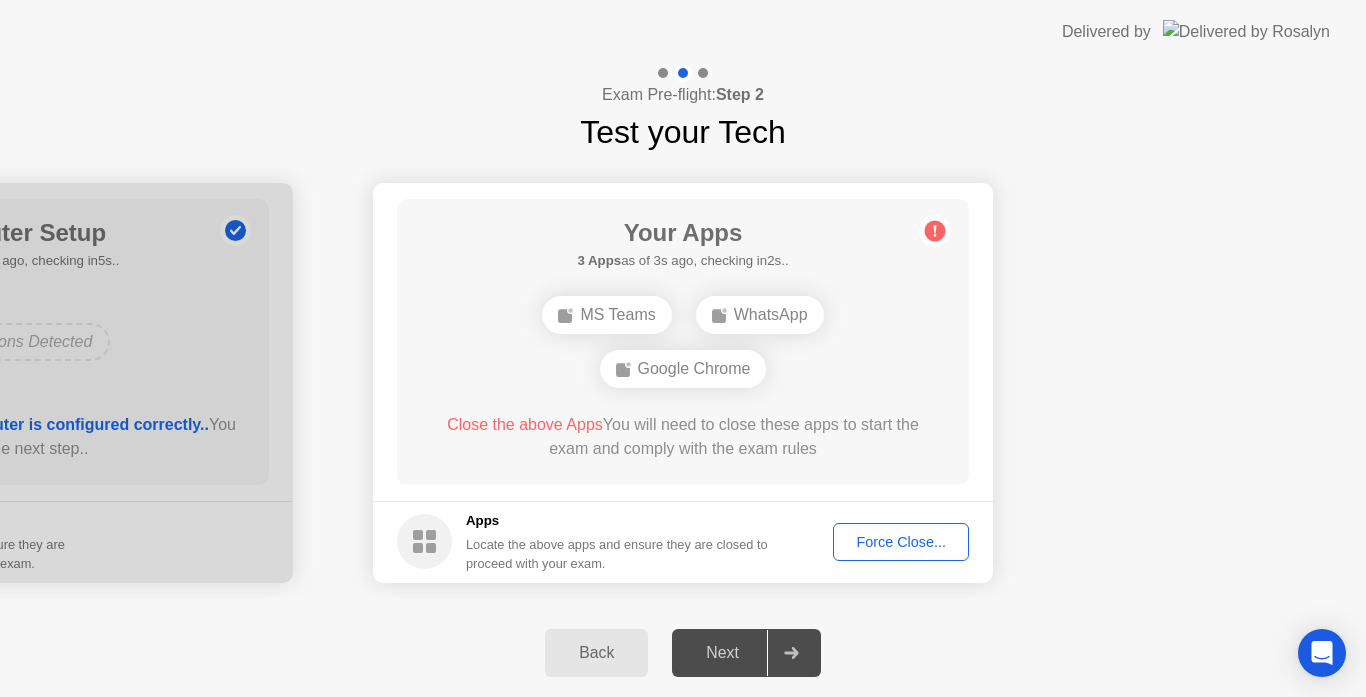 click on "Next" 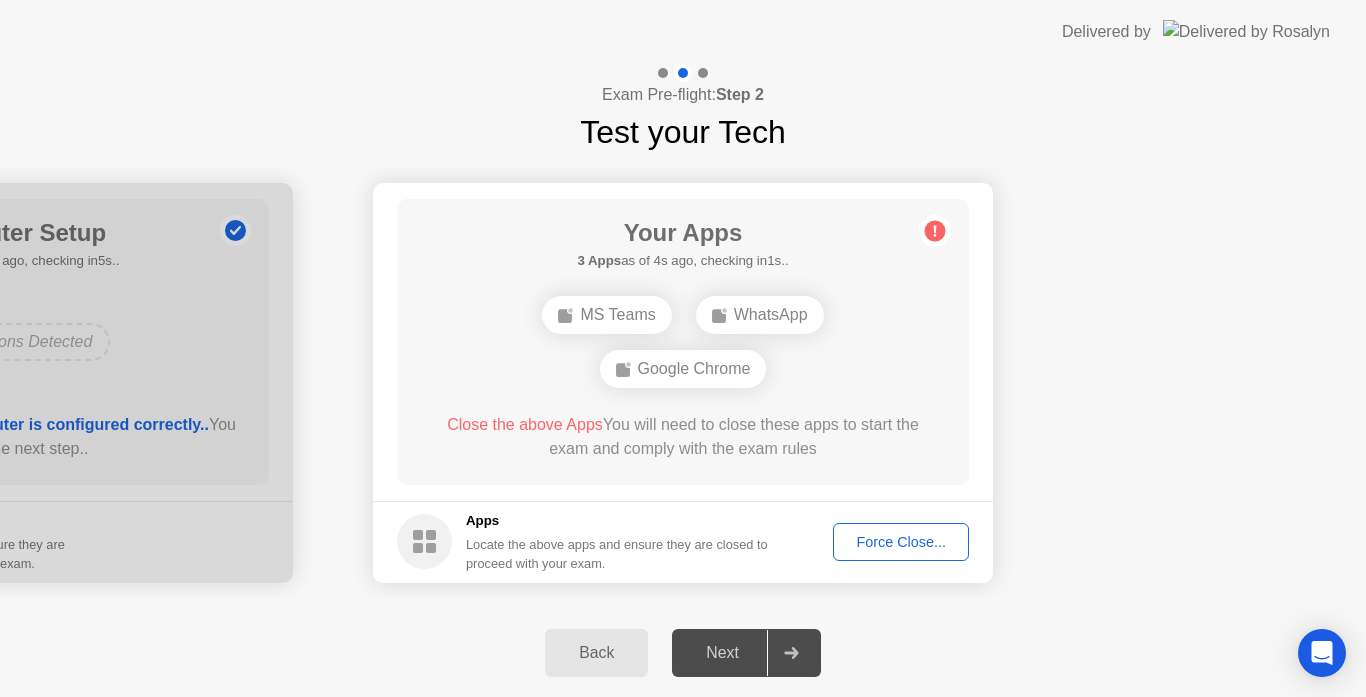 click 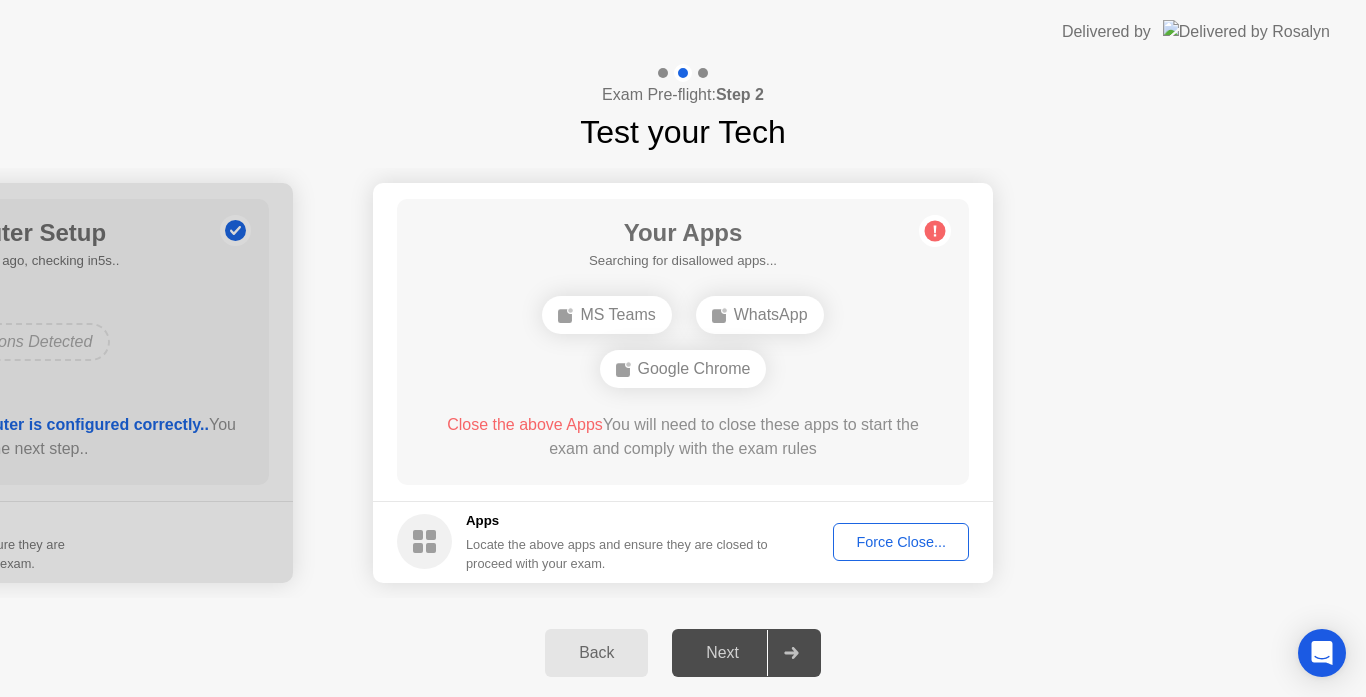 click on "Force Close..." 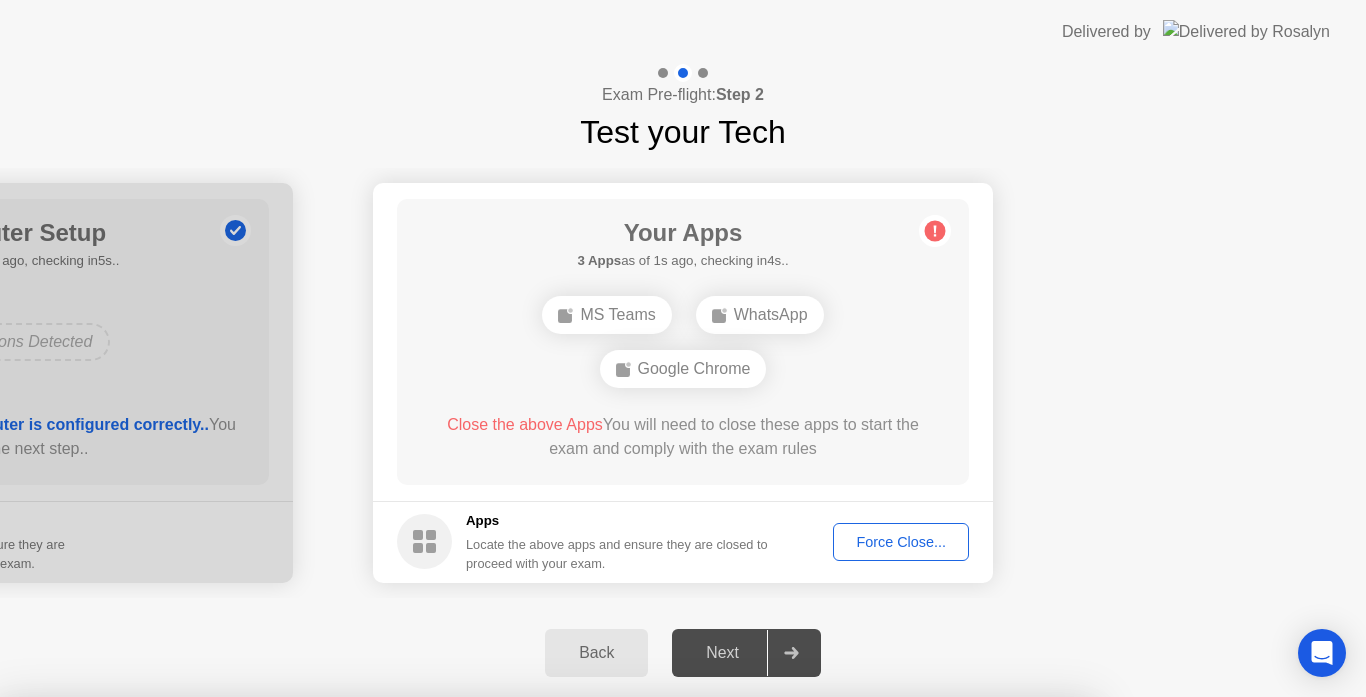 click on "Confirm" at bounding box center [613, 973] 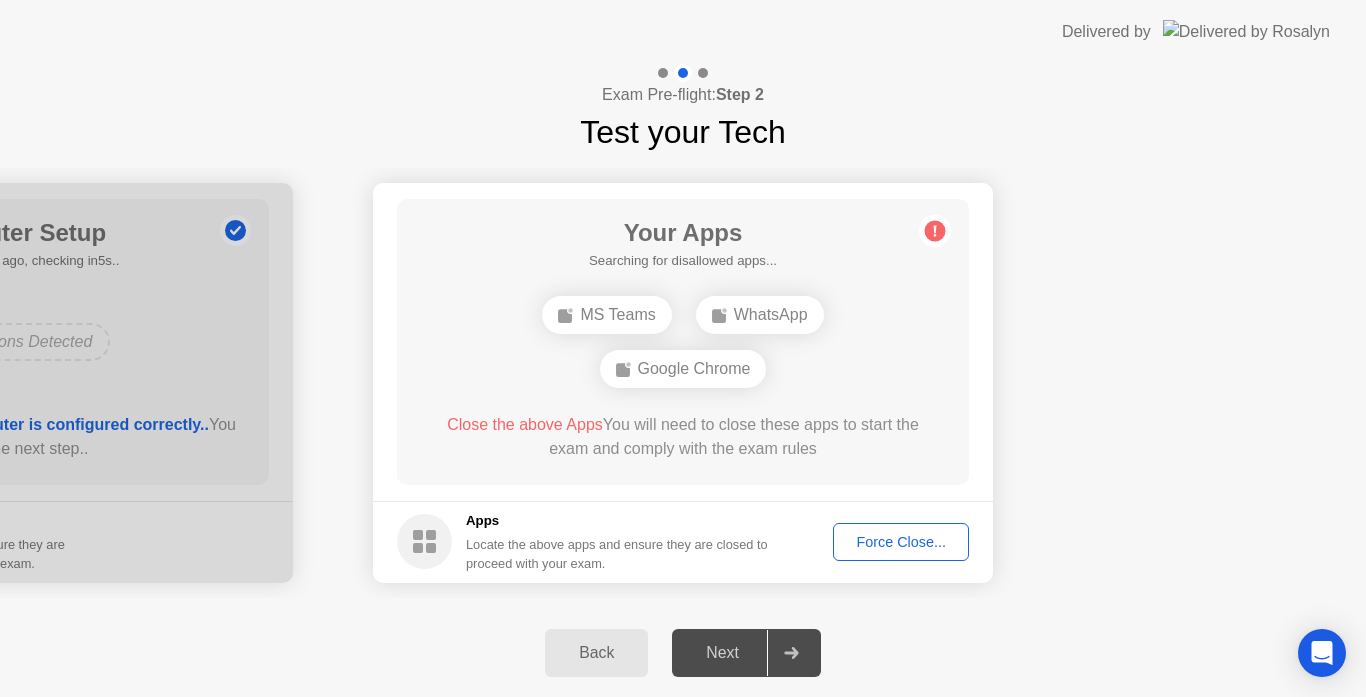 click on "Force Close..." 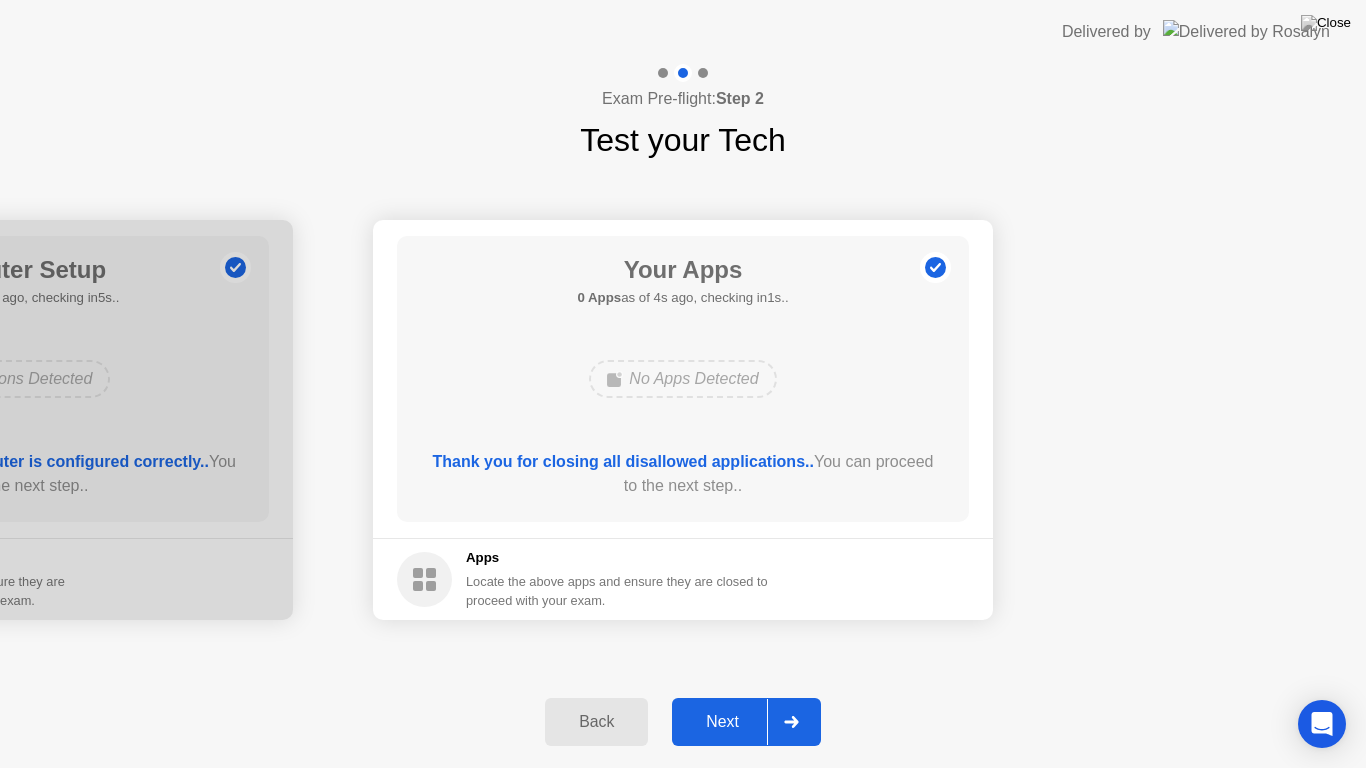 click 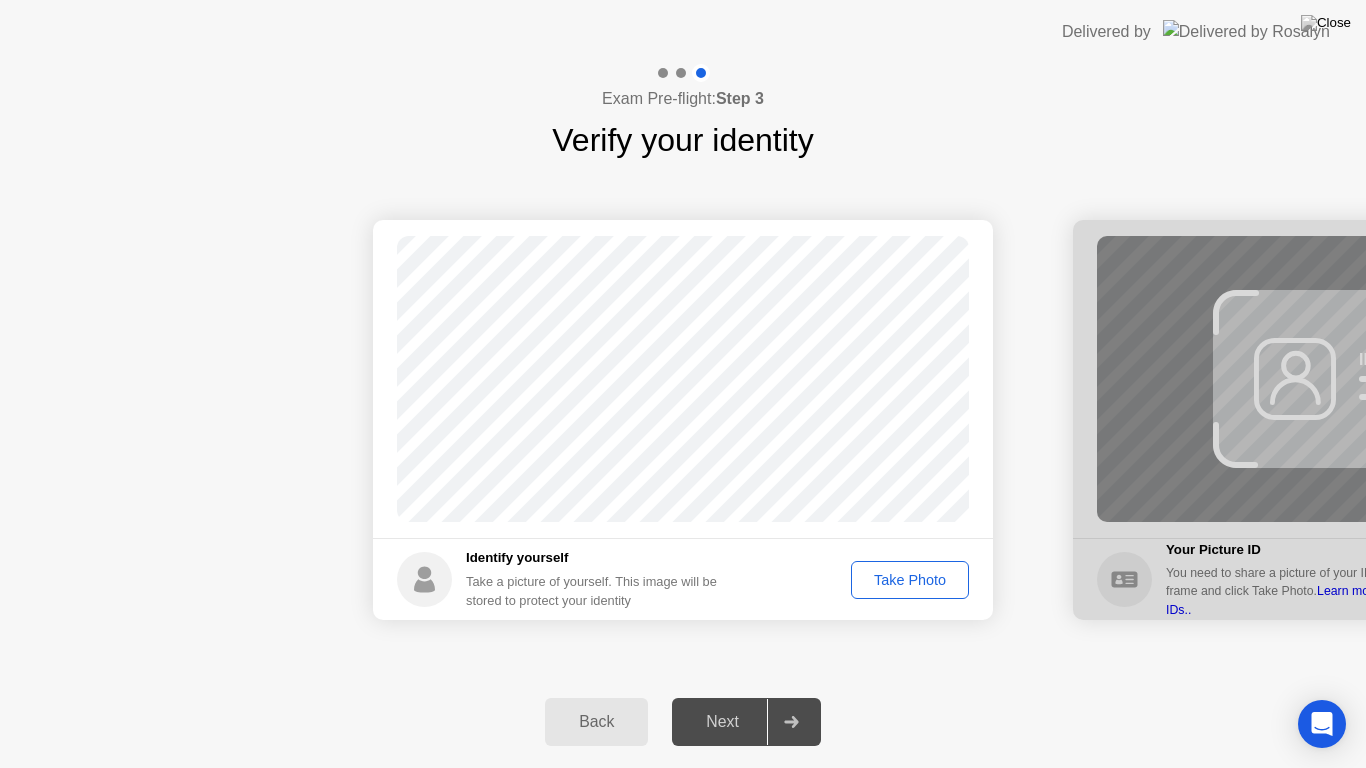click on "Take Photo" 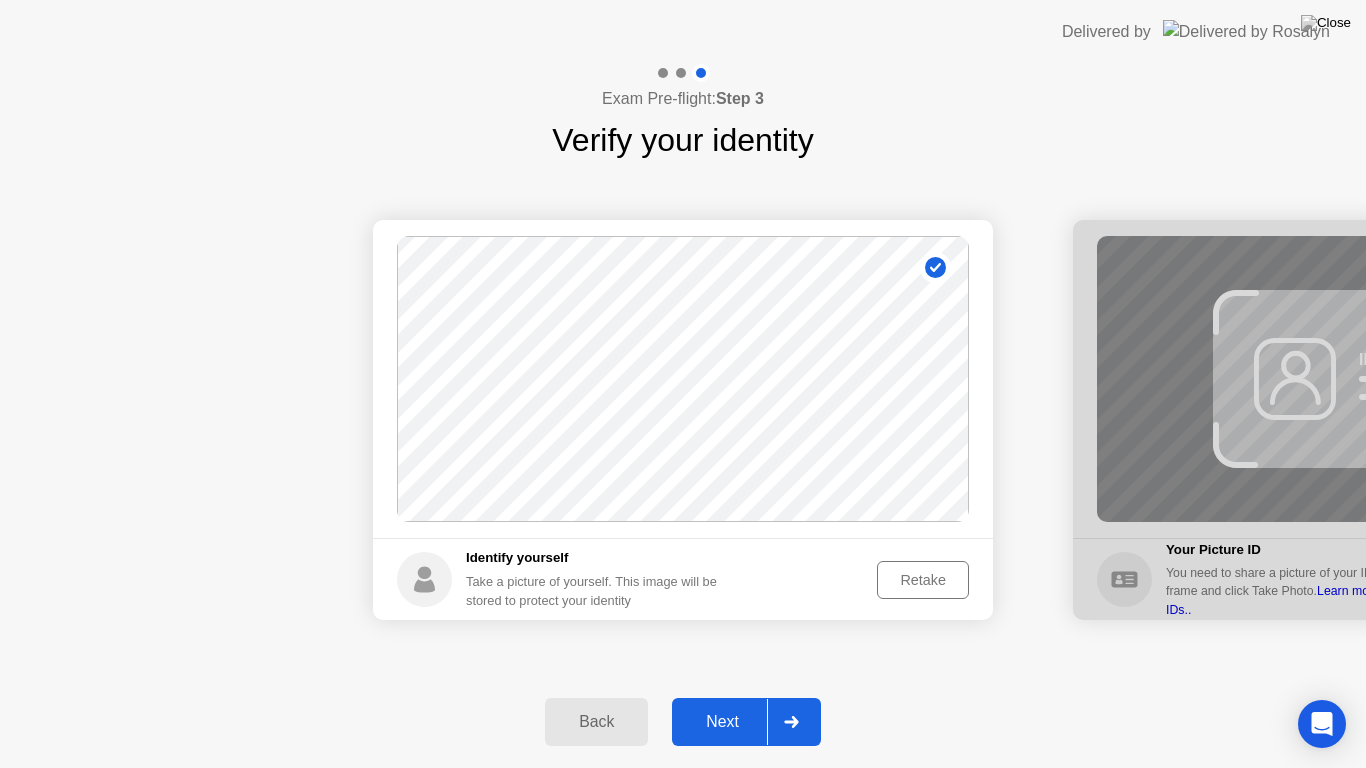 click 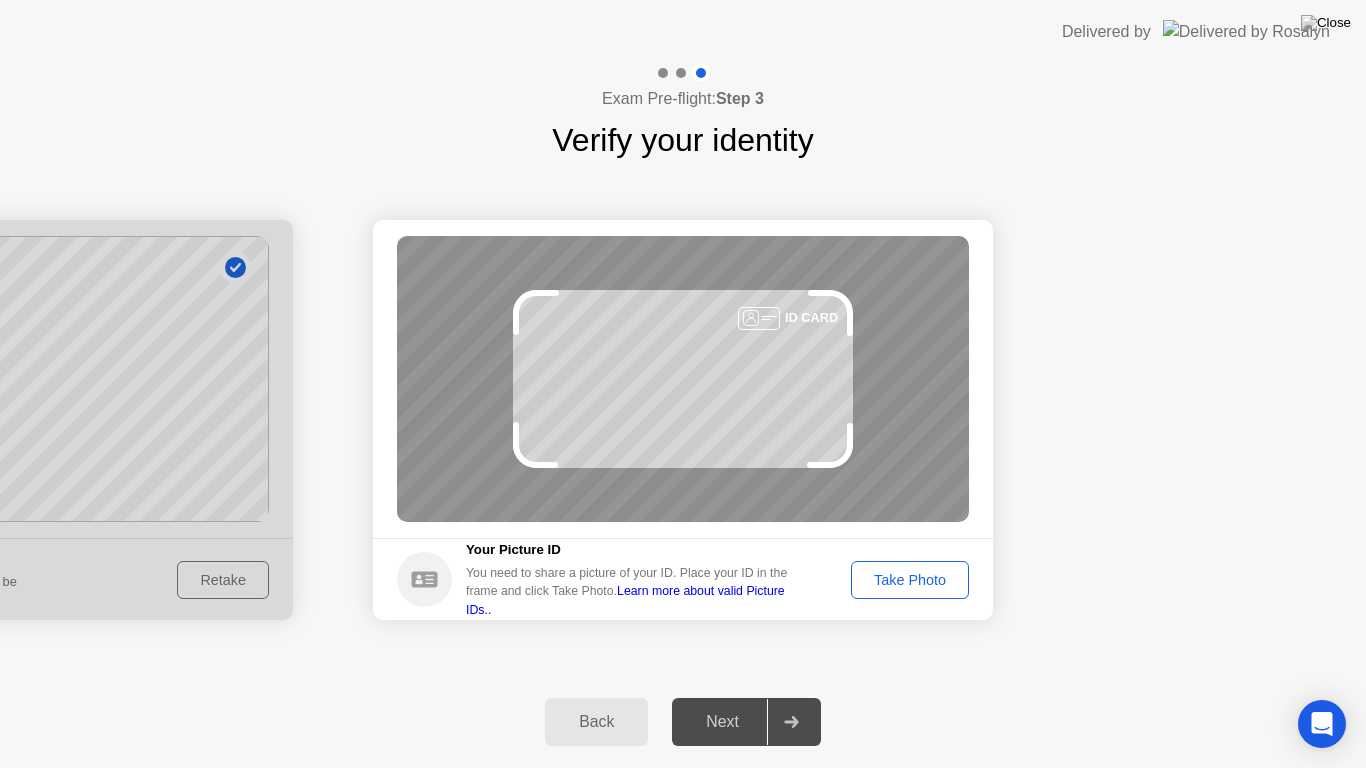 click on "Take Photo" 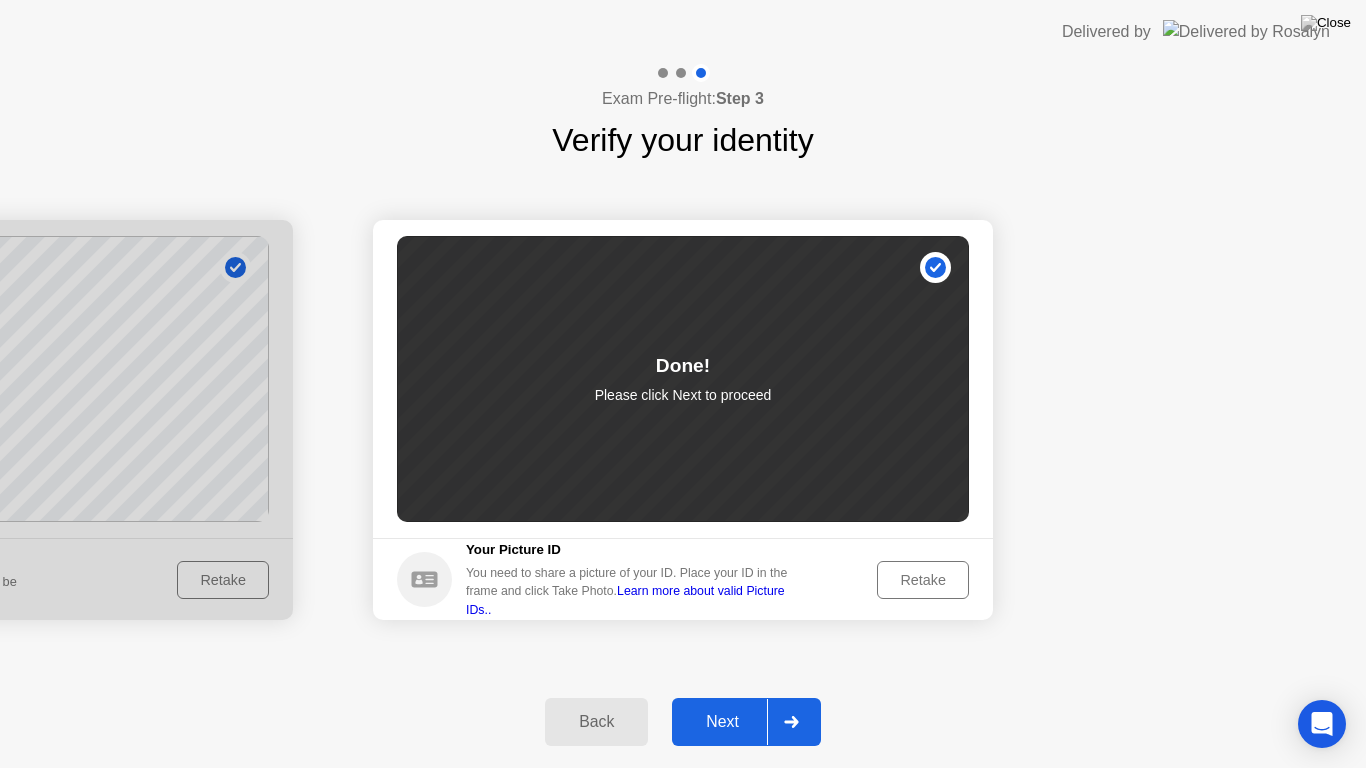 click 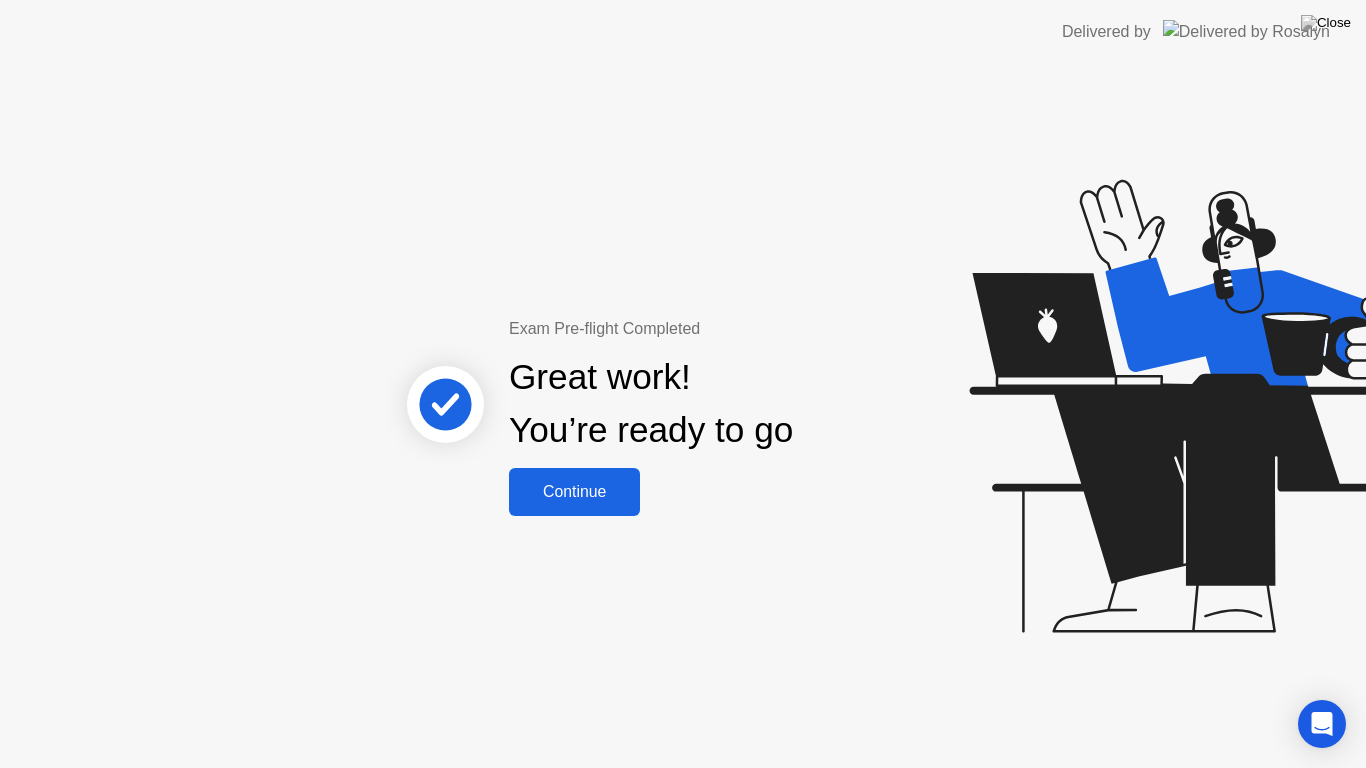 click on "Continue" 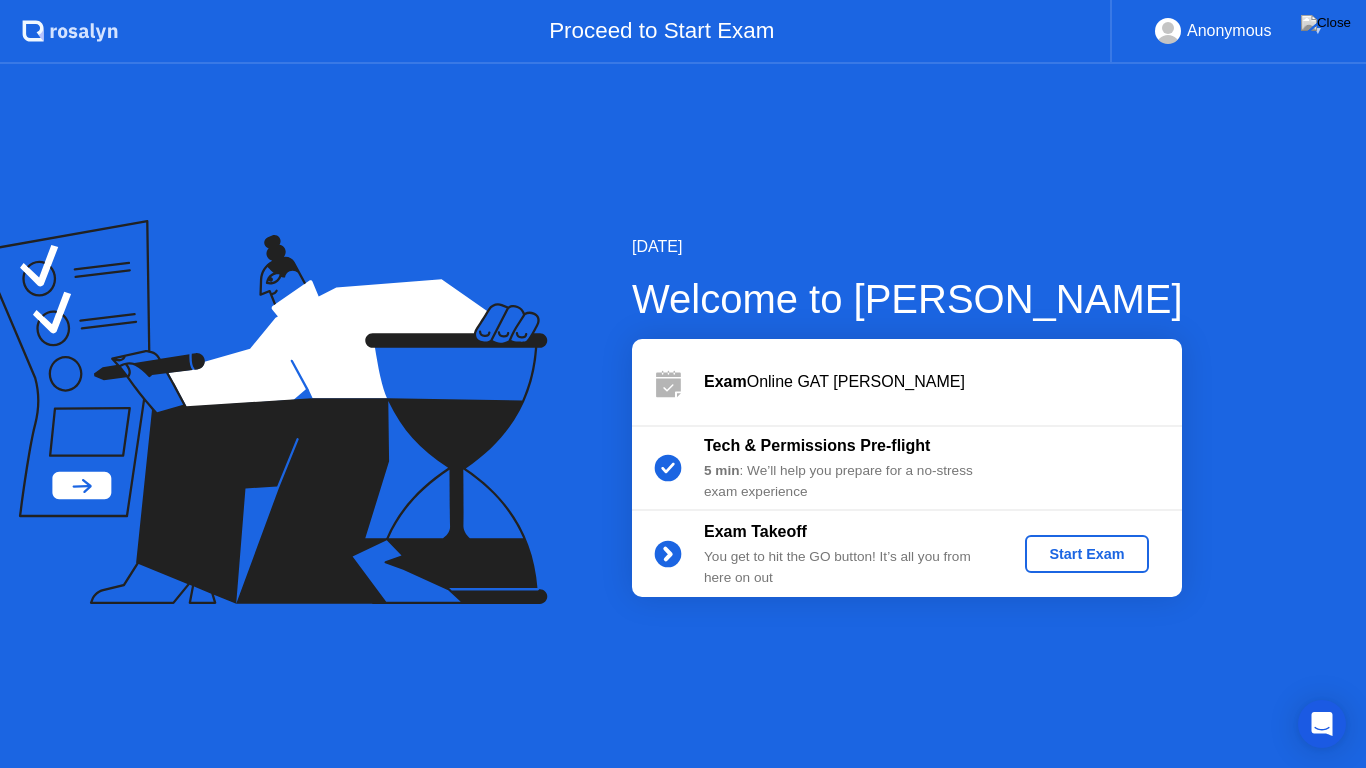 click on "Start Exam" 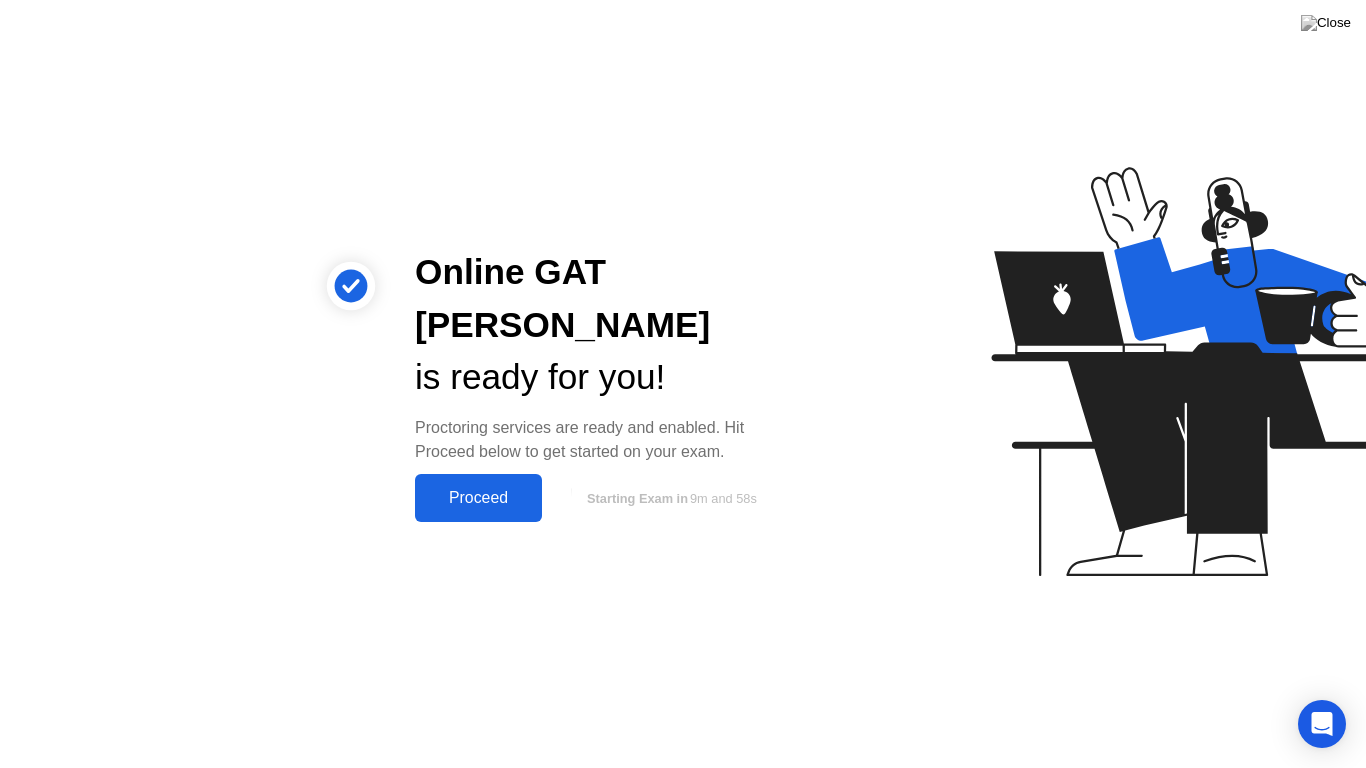click on "Proceed" 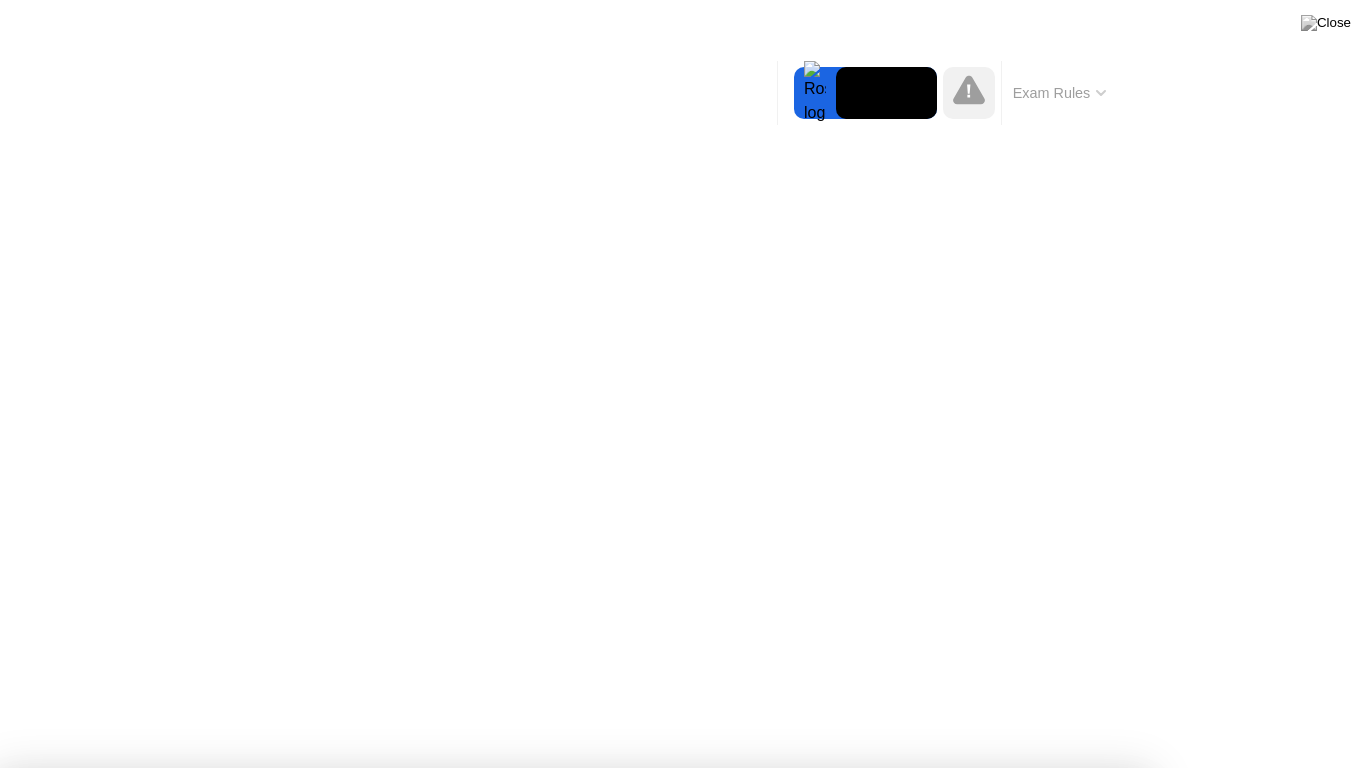 click on "Got it!" at bounding box center [672, 1326] 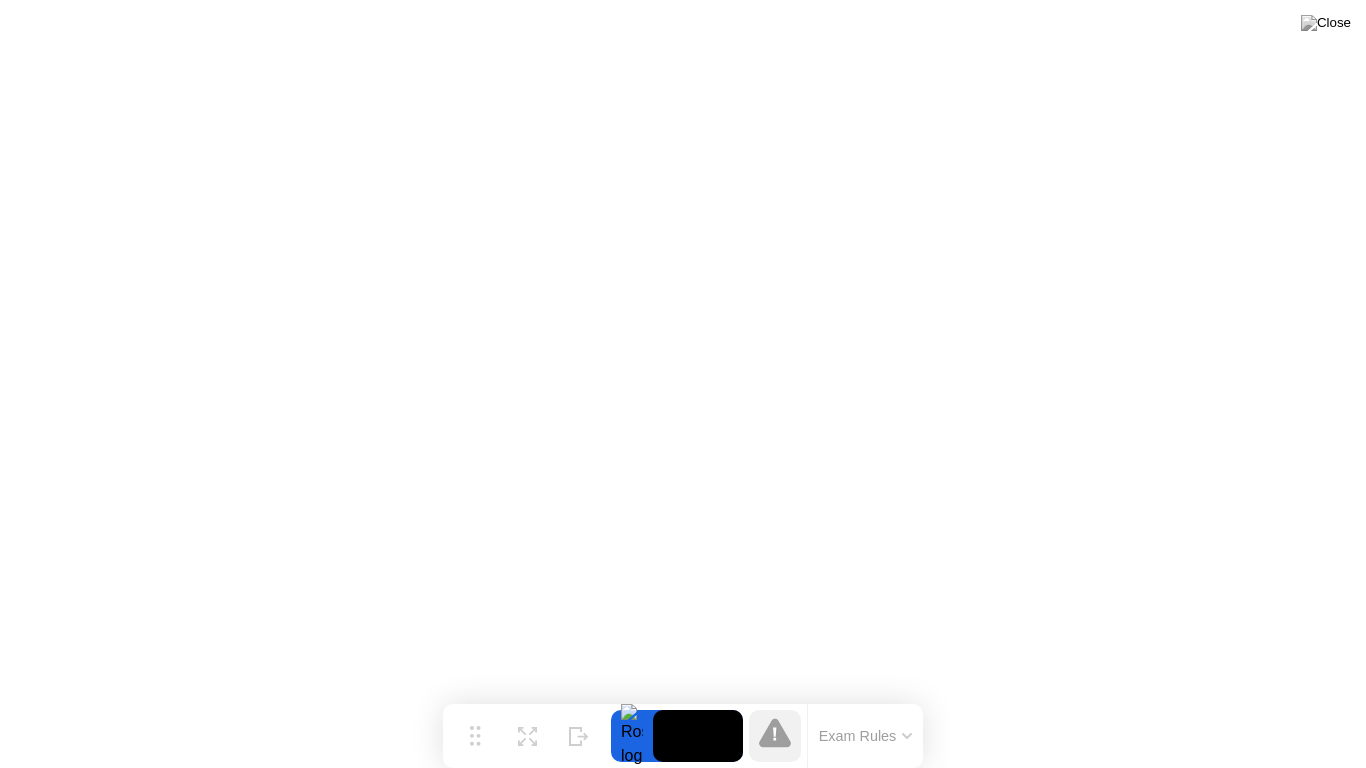 click 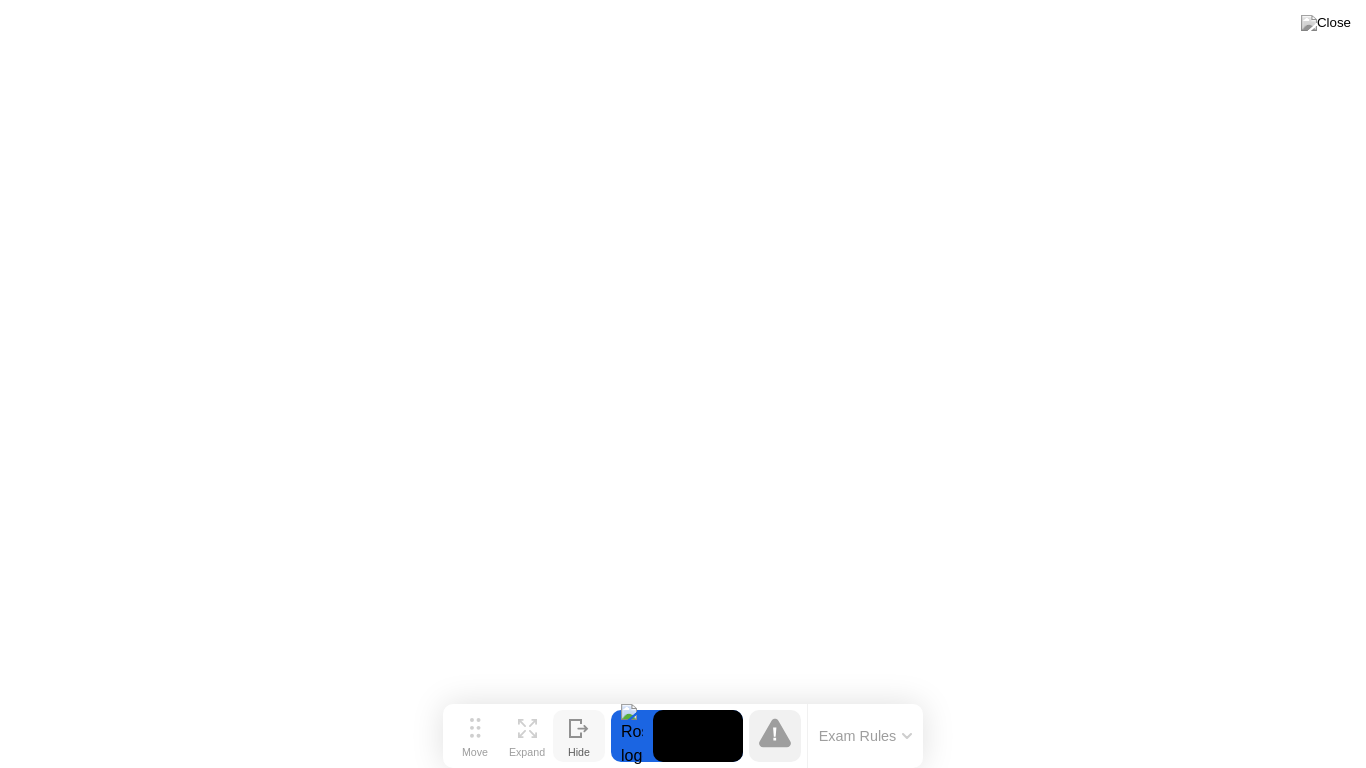 click on "Hide" 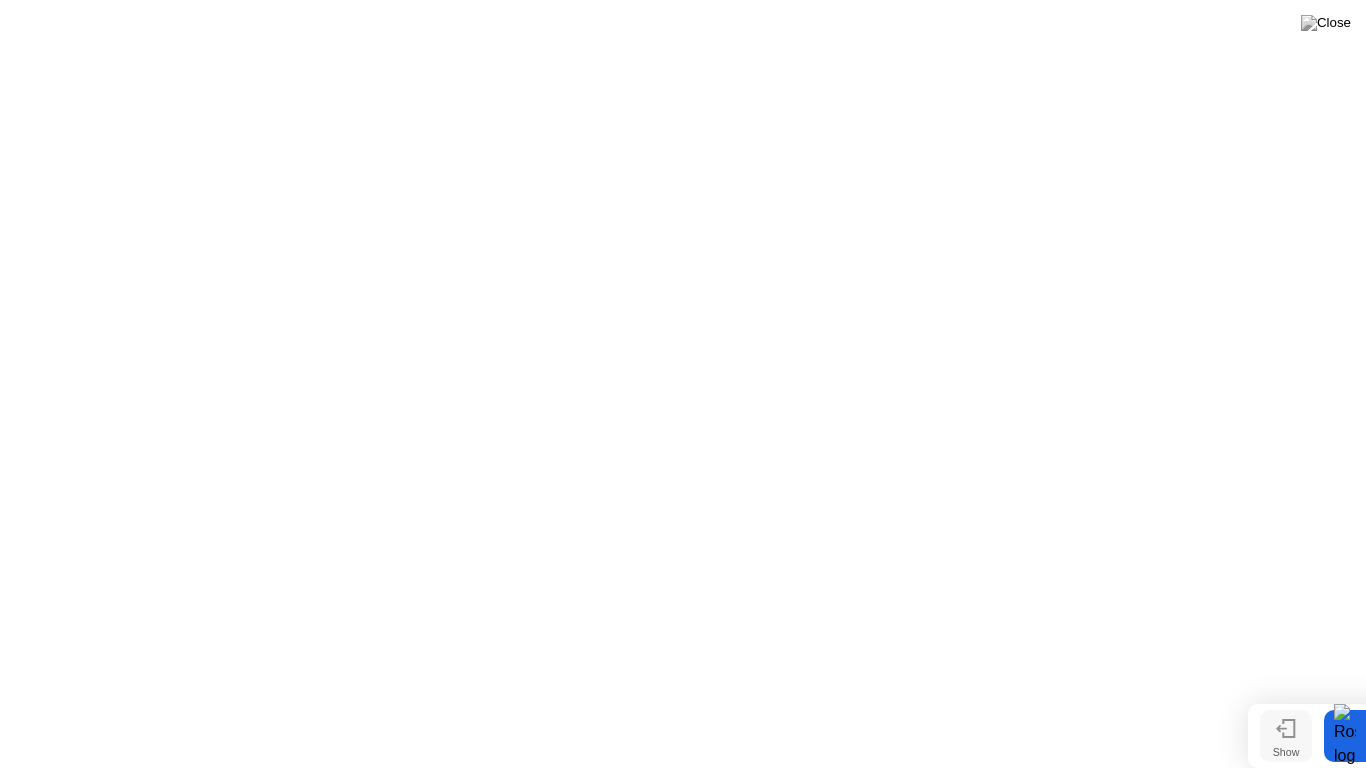 click 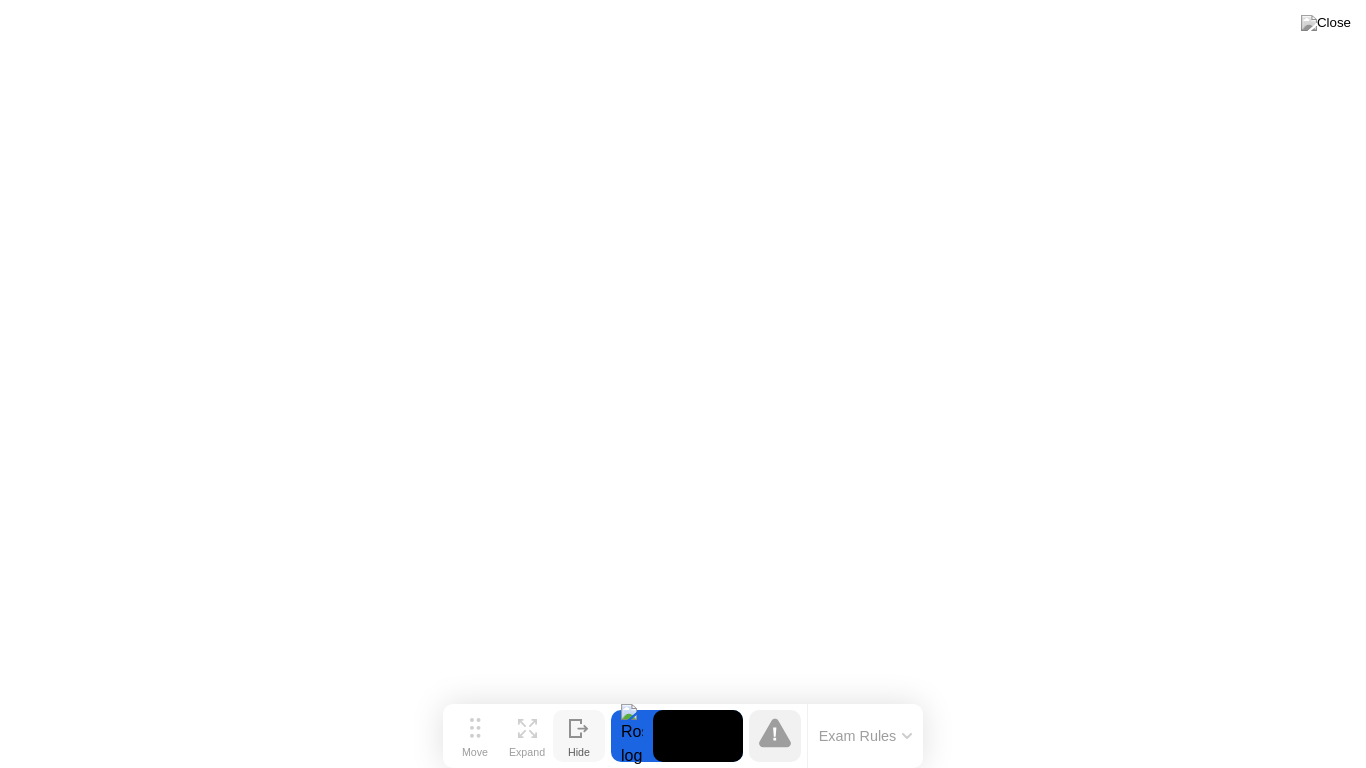 click on "Exam Rules" 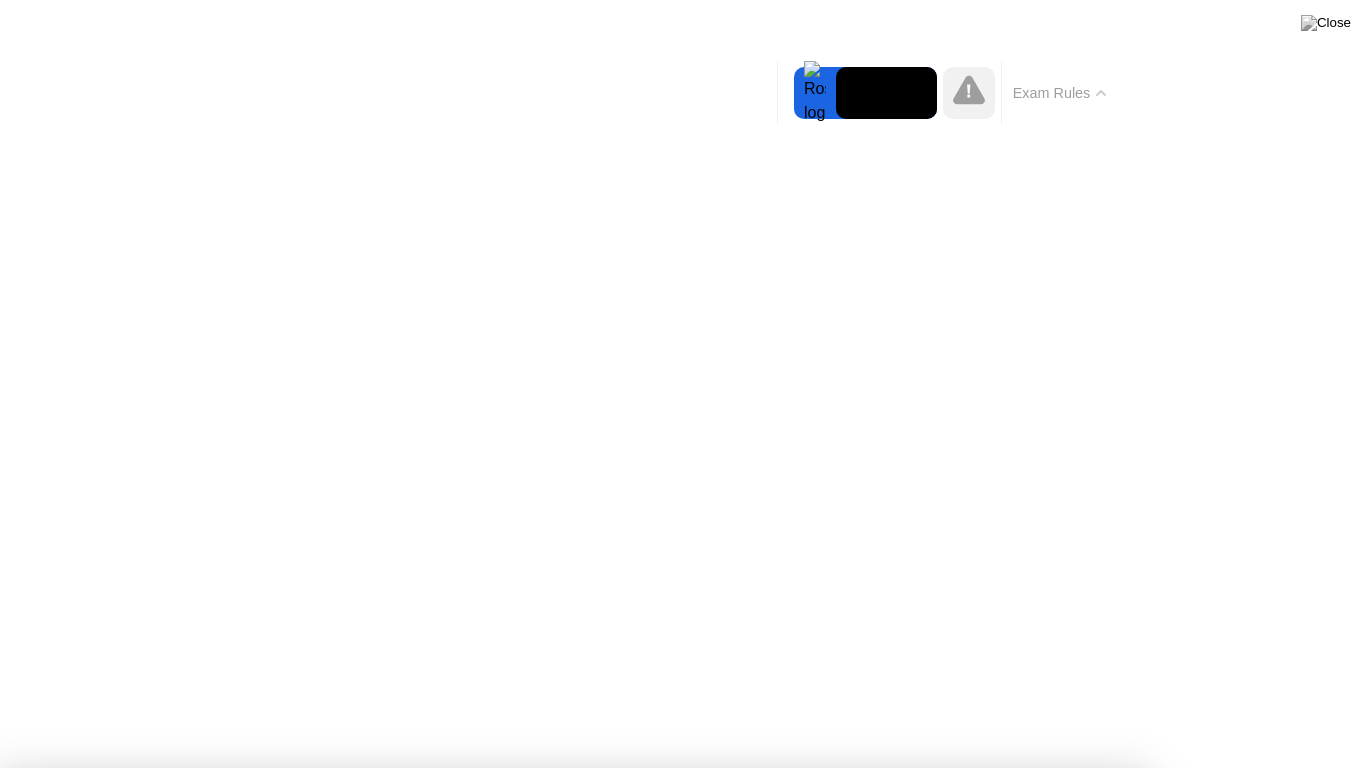 click on "Got it!" at bounding box center [574, 1375] 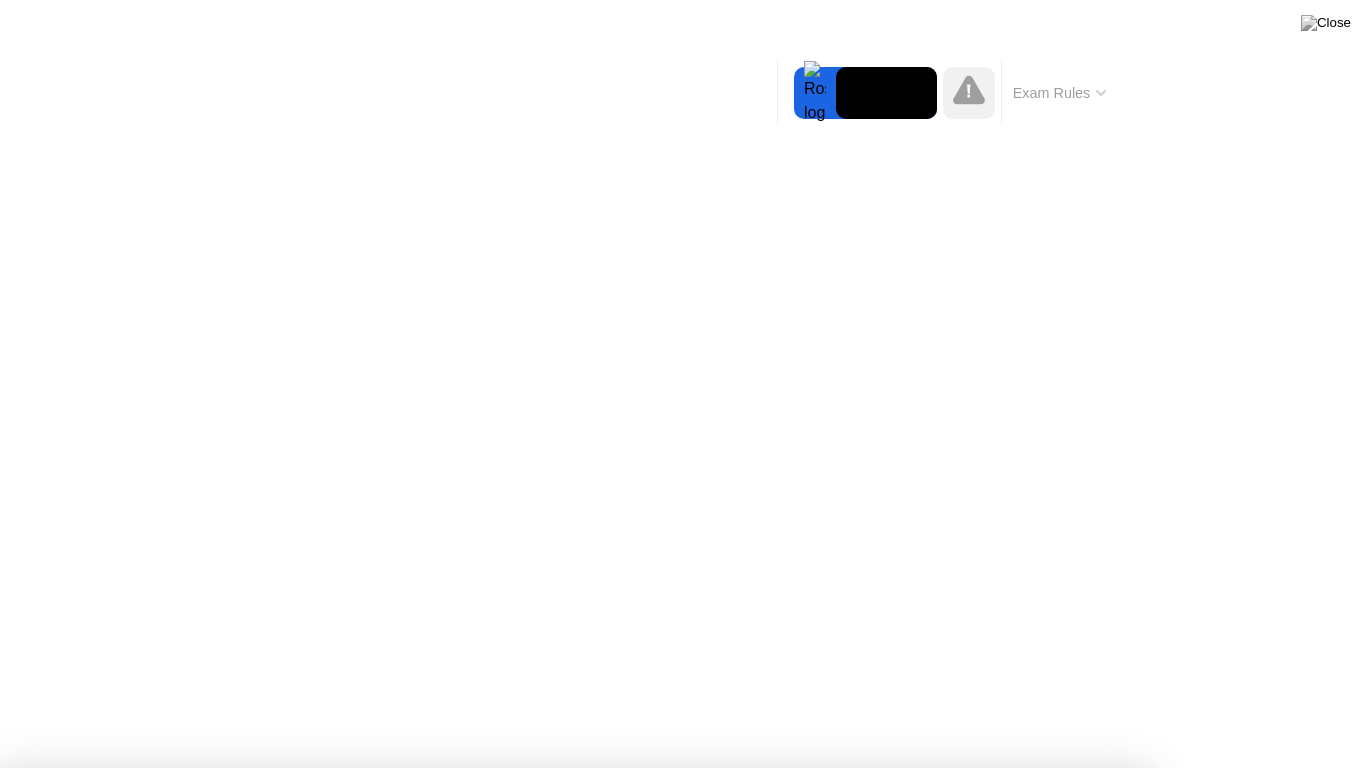 click on "Continue" at bounding box center [621, 1191] 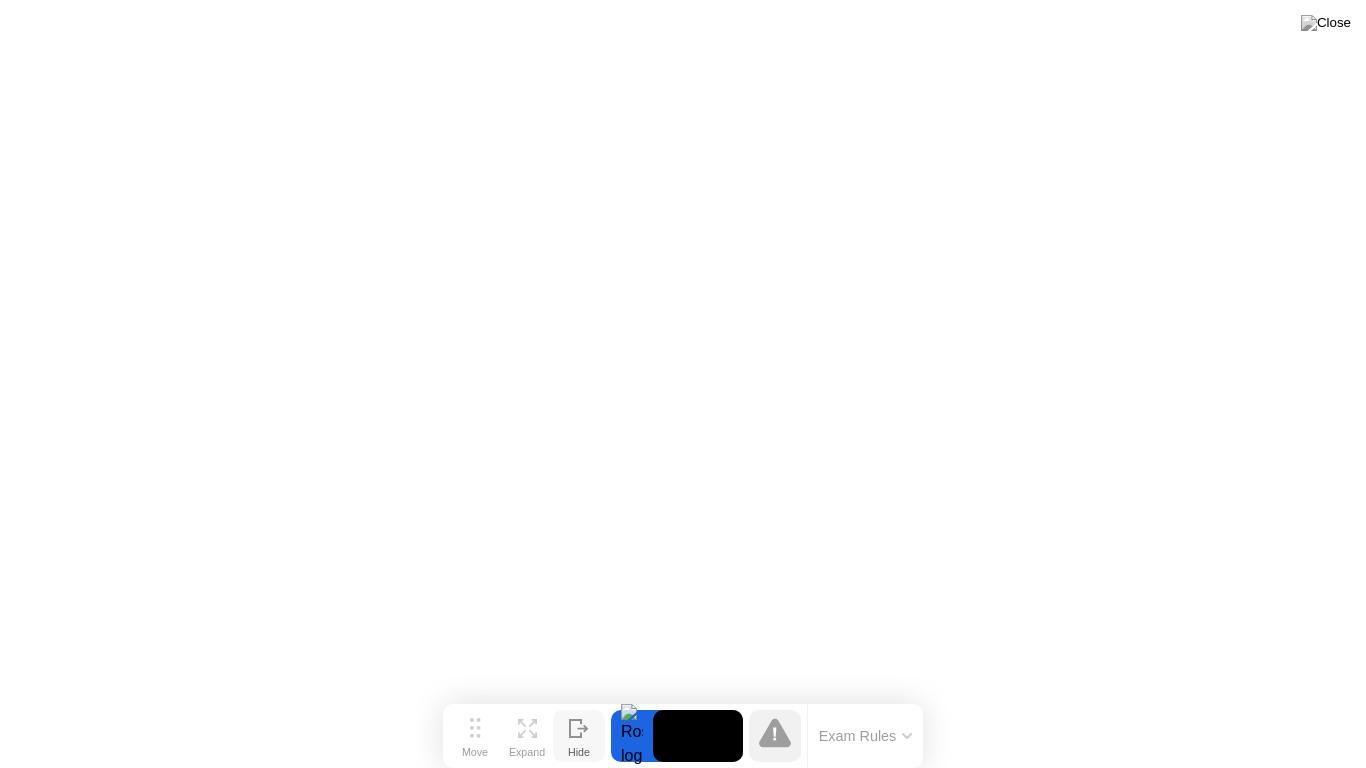 click on "Exam Rules" 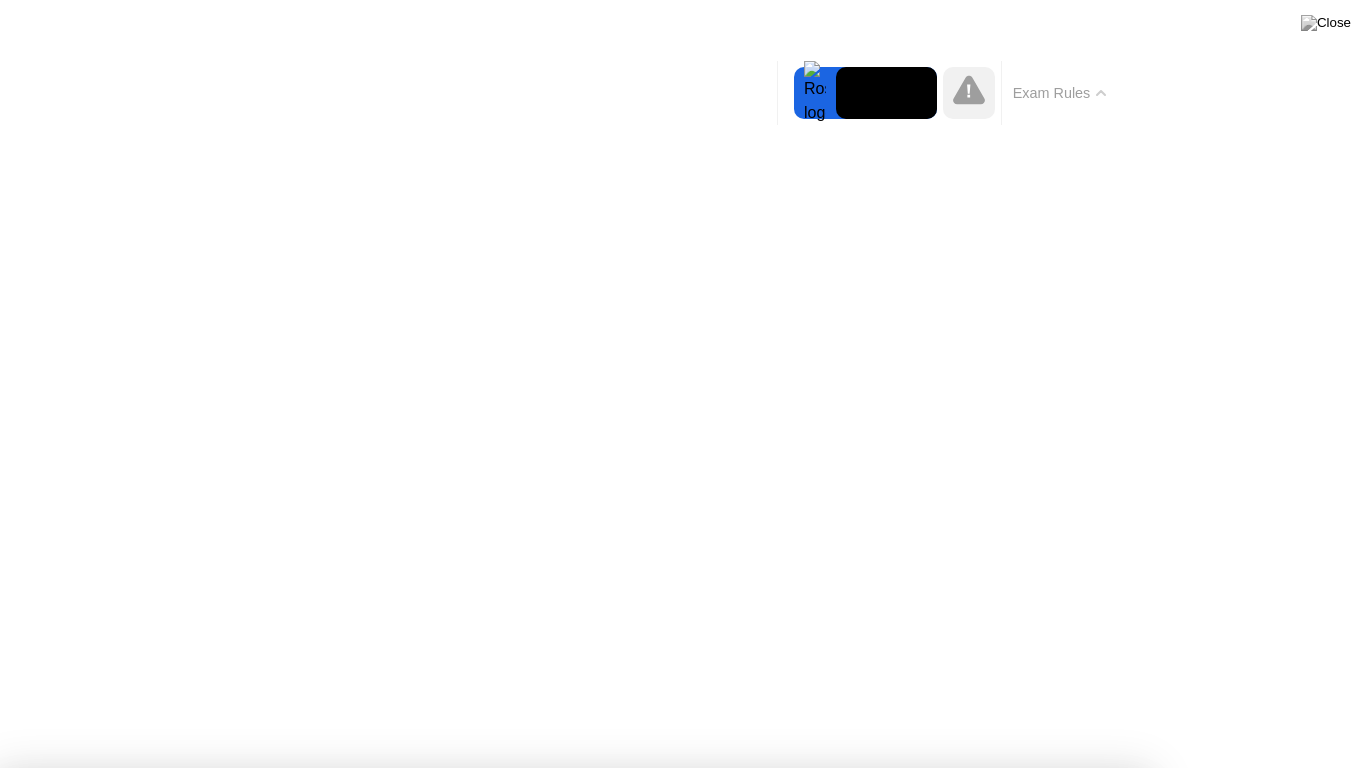 click on "Got it!" at bounding box center [574, 1375] 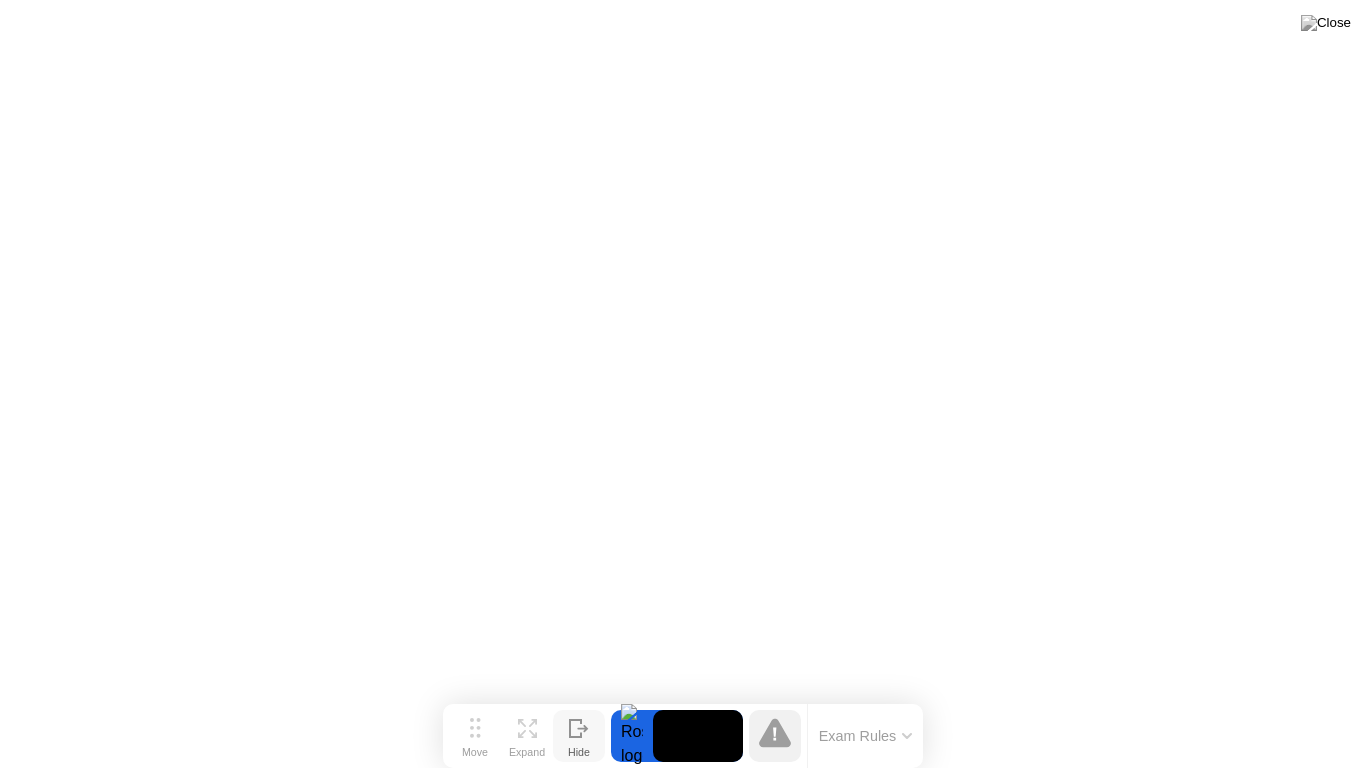 click on "Exam Rules" 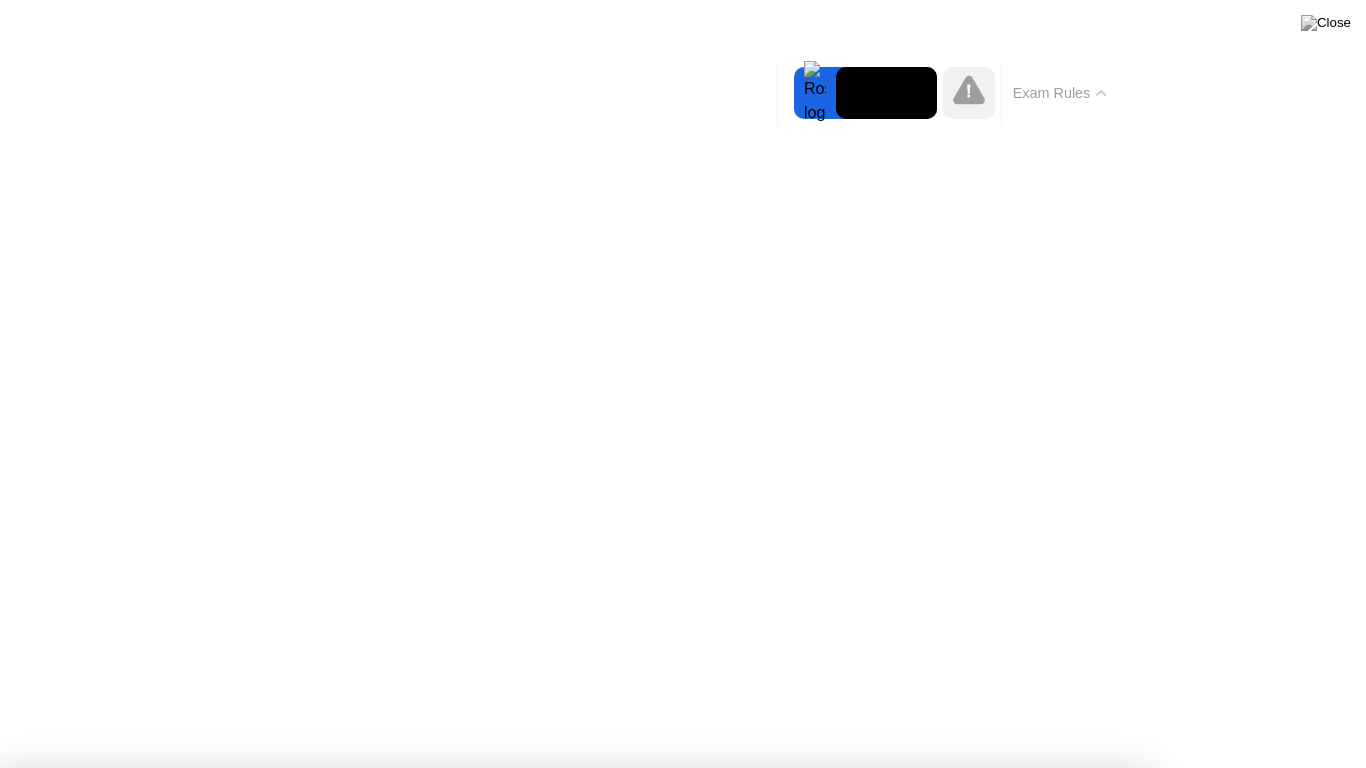 click on "Got it!" at bounding box center [574, 1375] 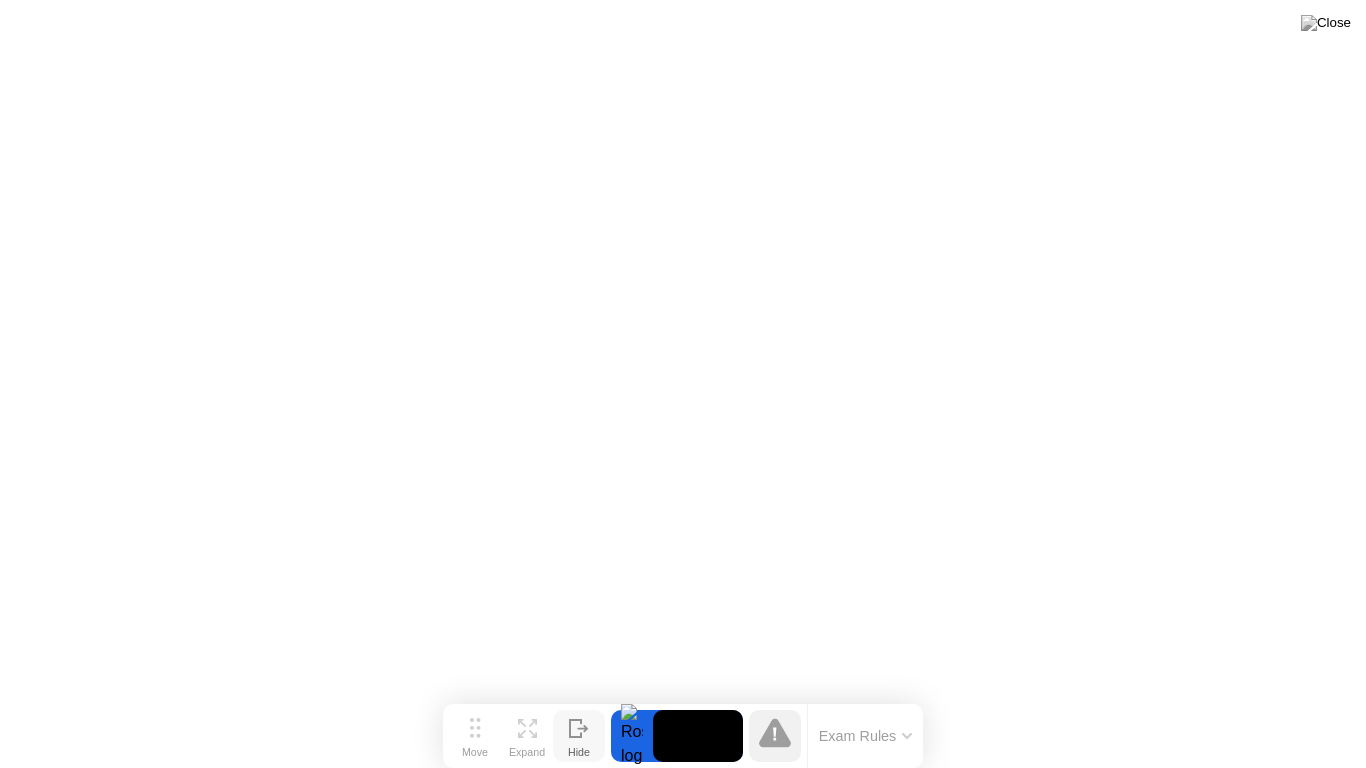 click 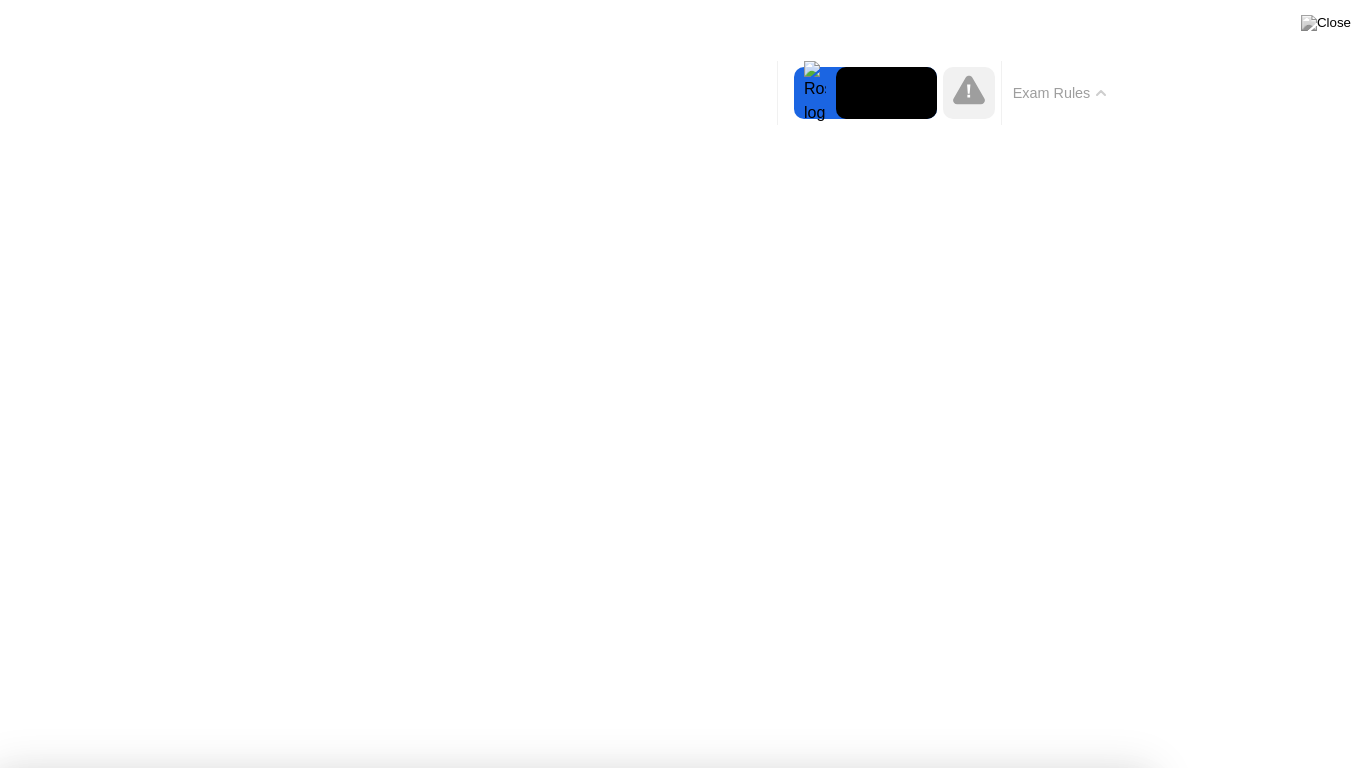 click on "Got it!" at bounding box center [574, 1375] 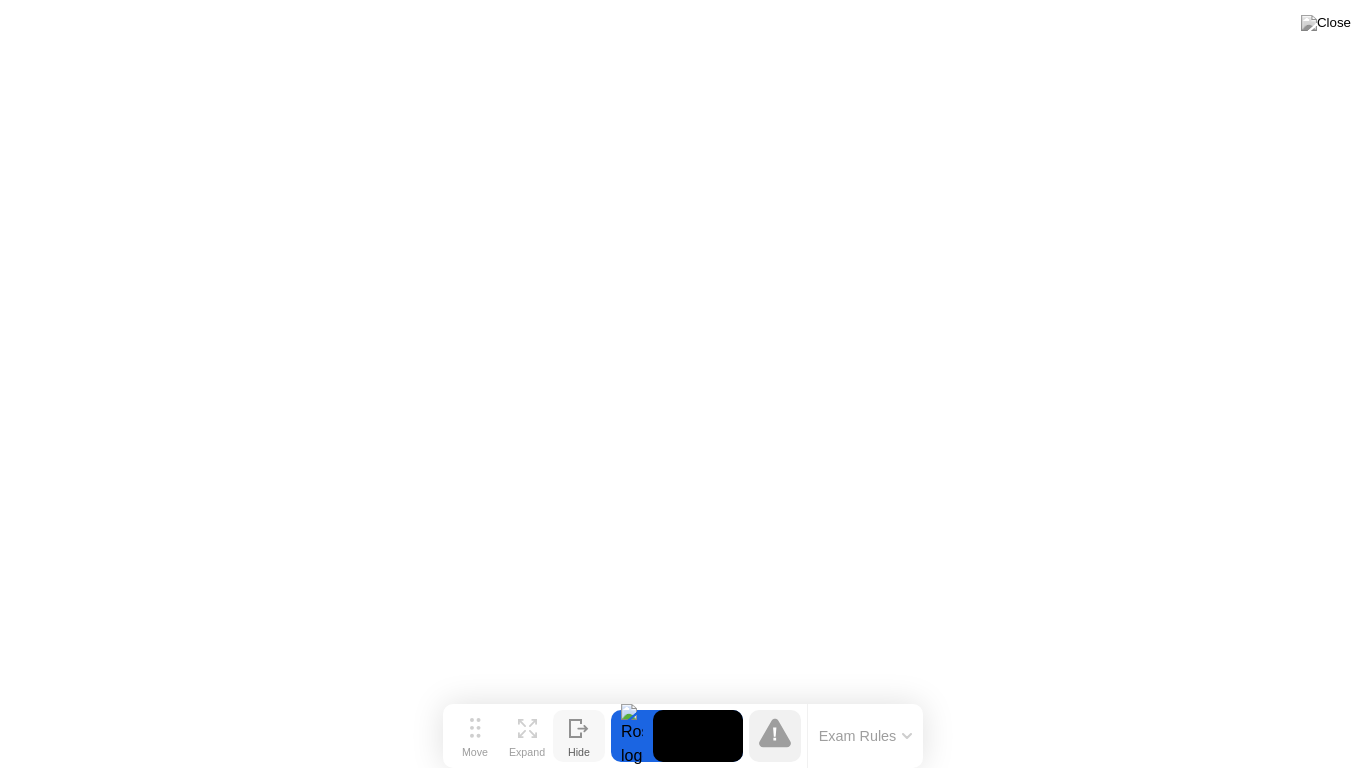 click on "Exam Rules" 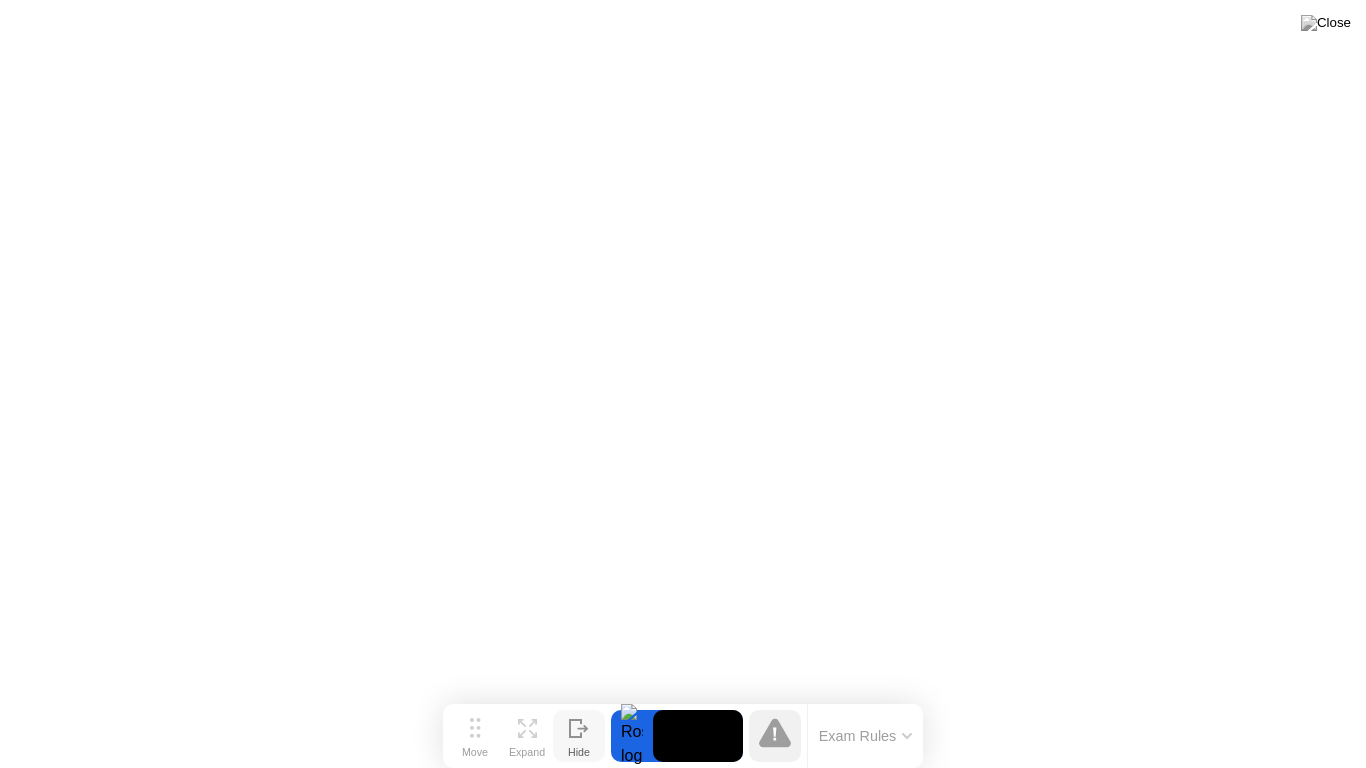 click 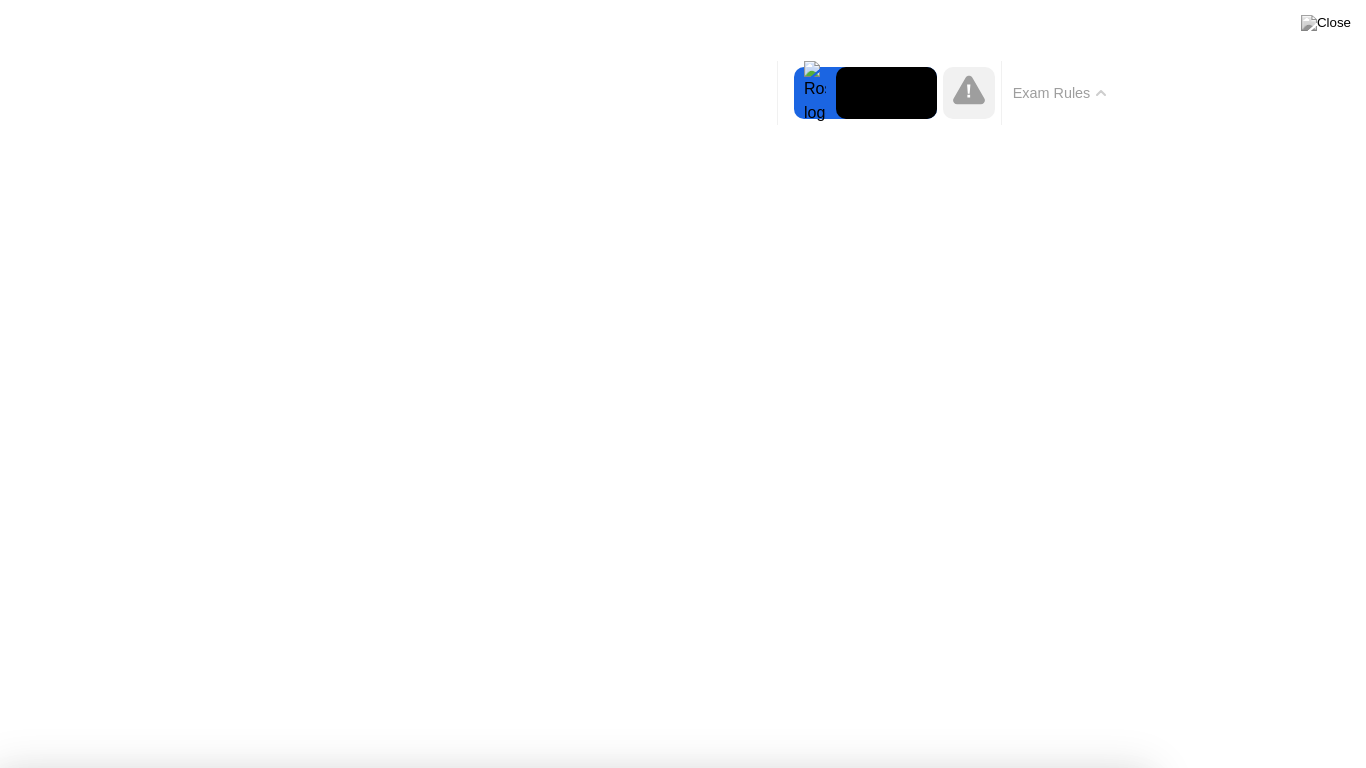 click on "Got it!" at bounding box center (574, 1375) 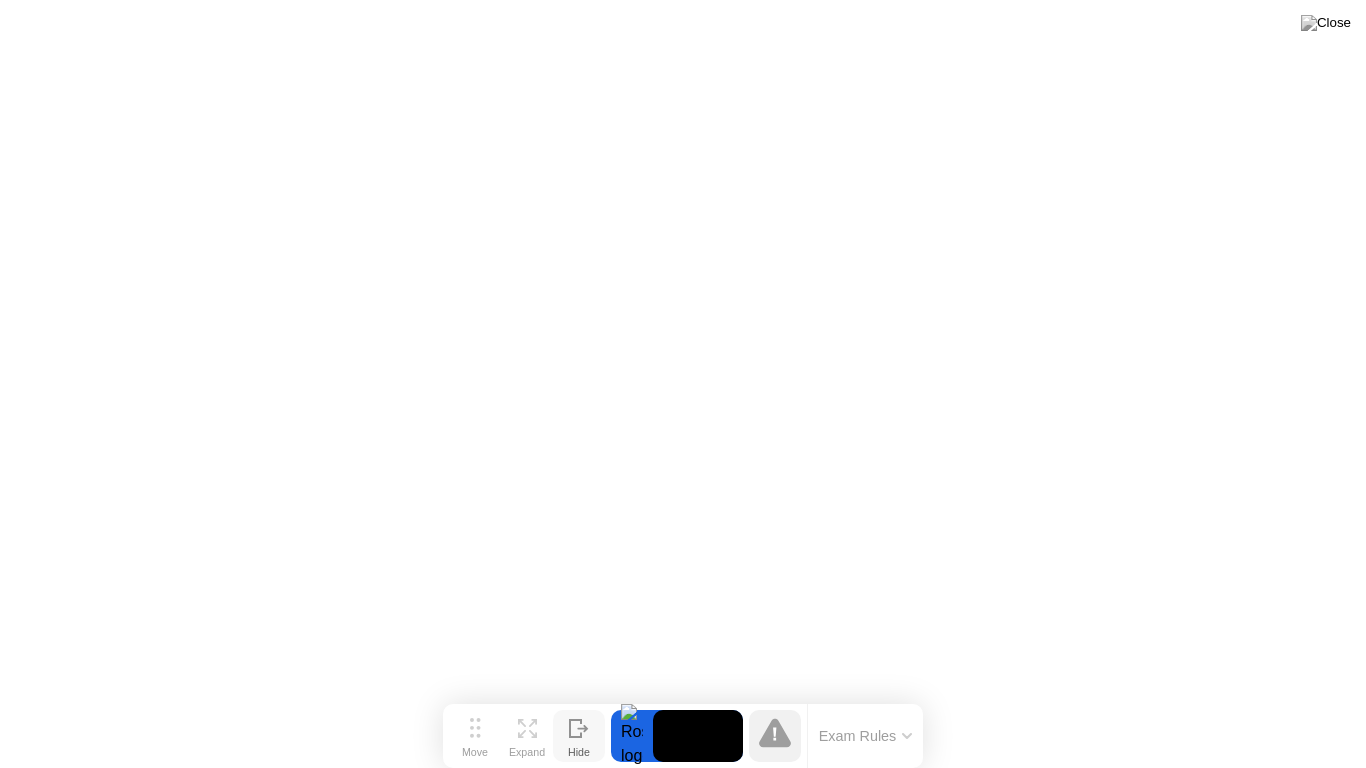 click 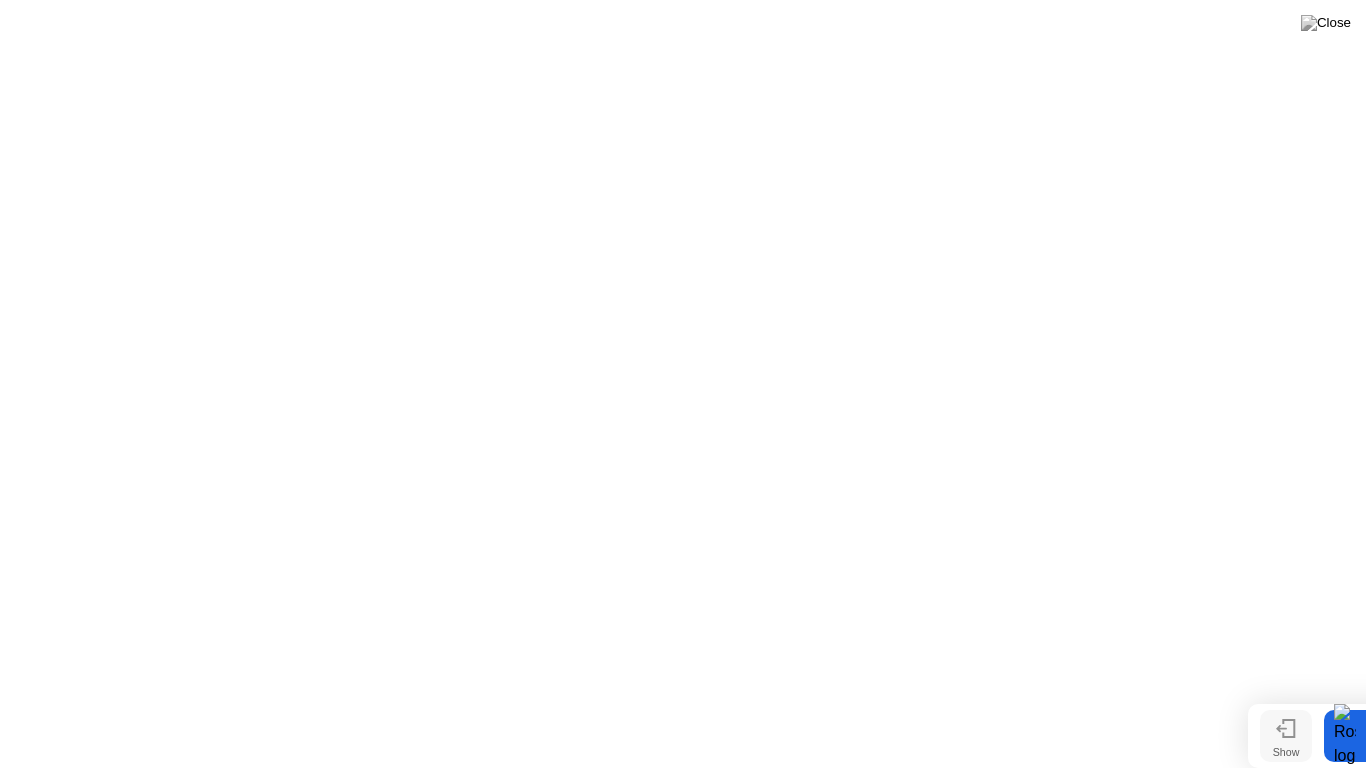 click 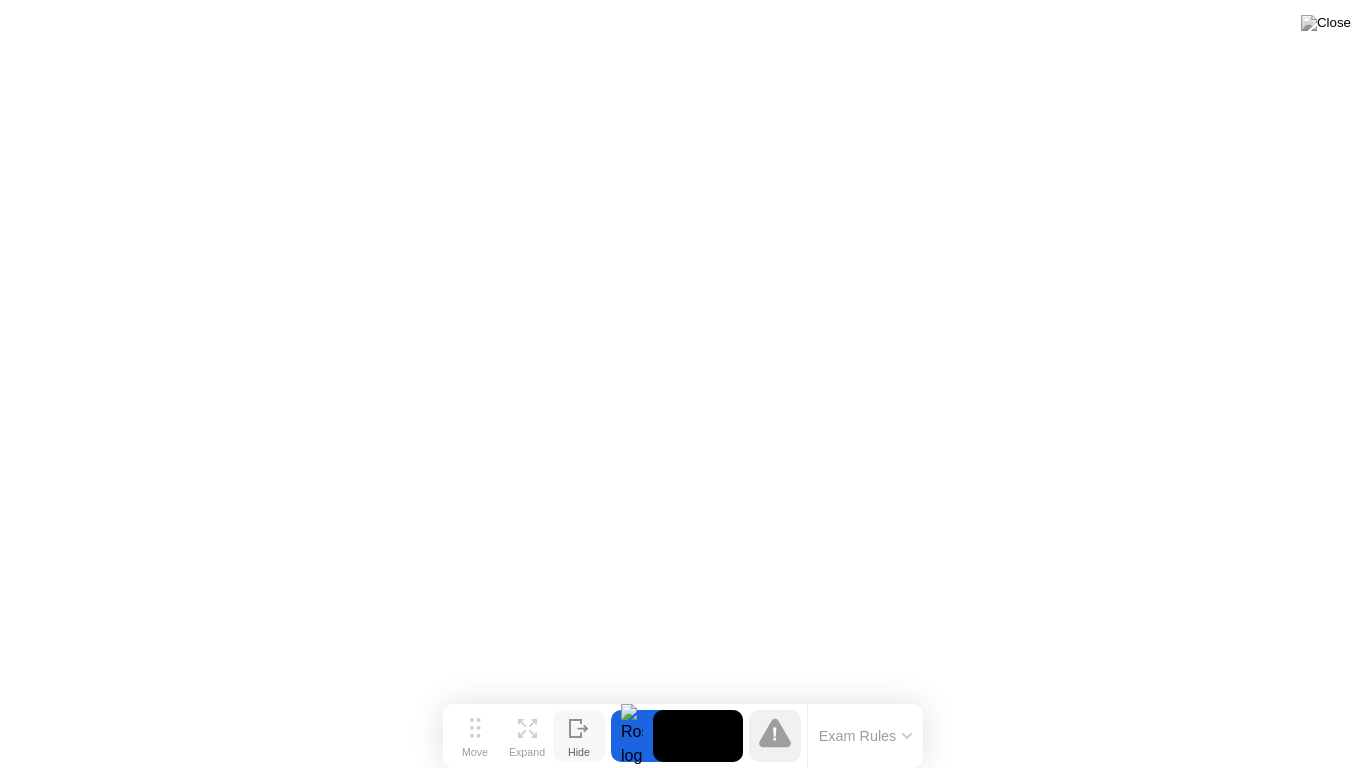 click on "Exam Rules" 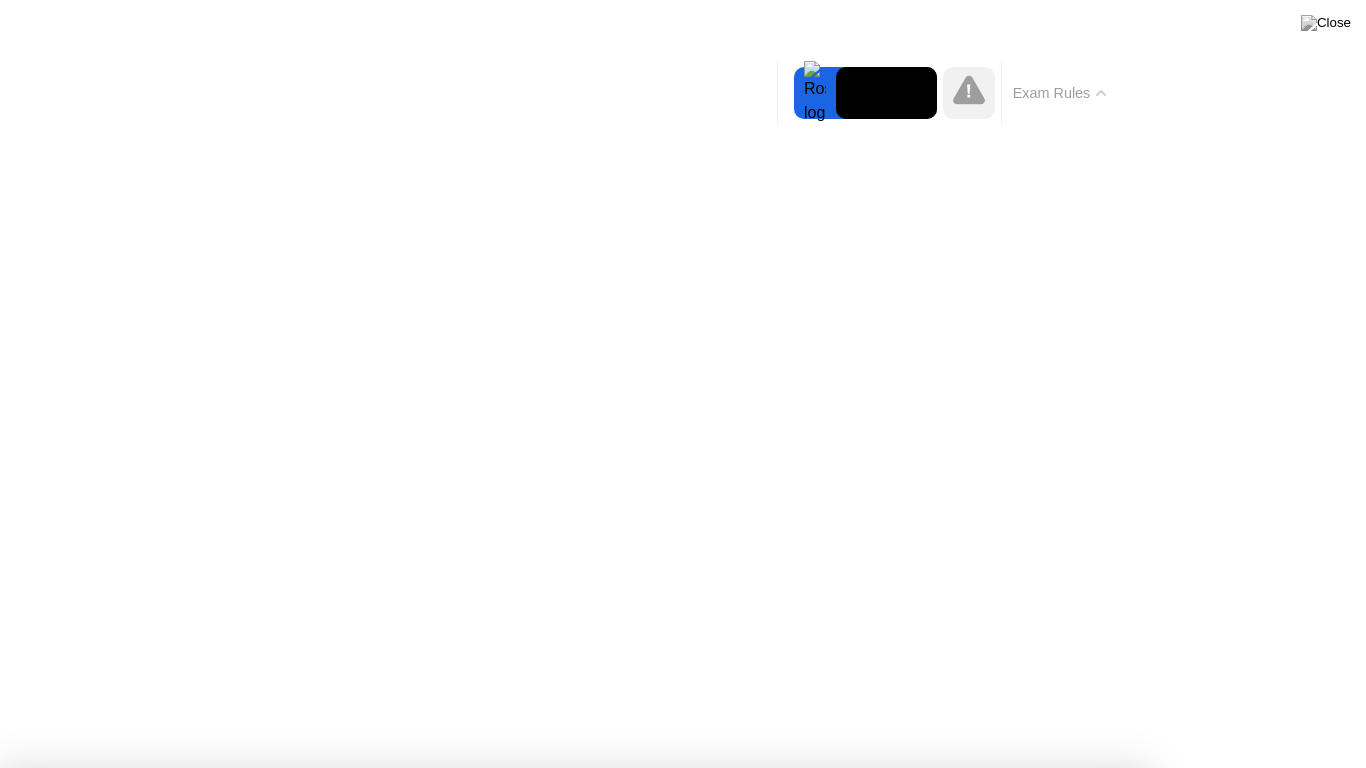 click on "Got it!" at bounding box center [574, 1375] 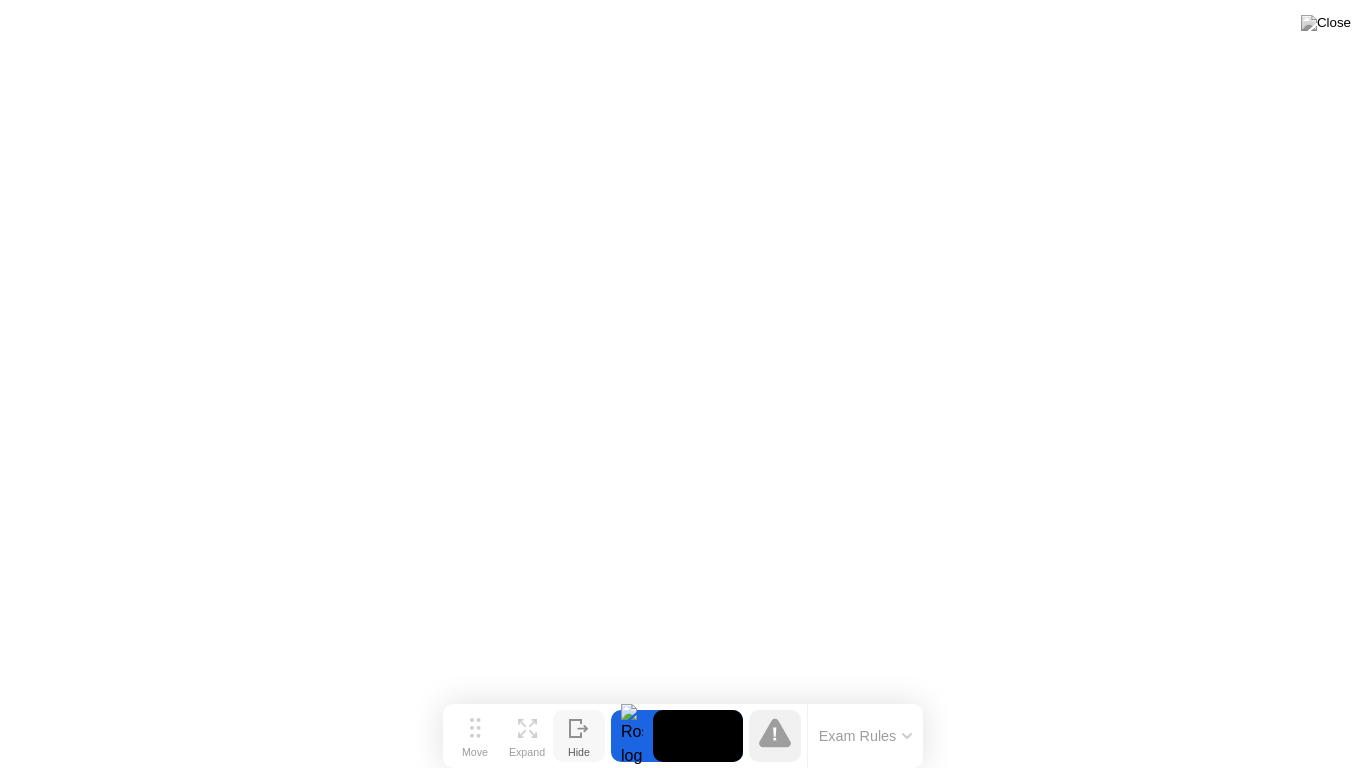click 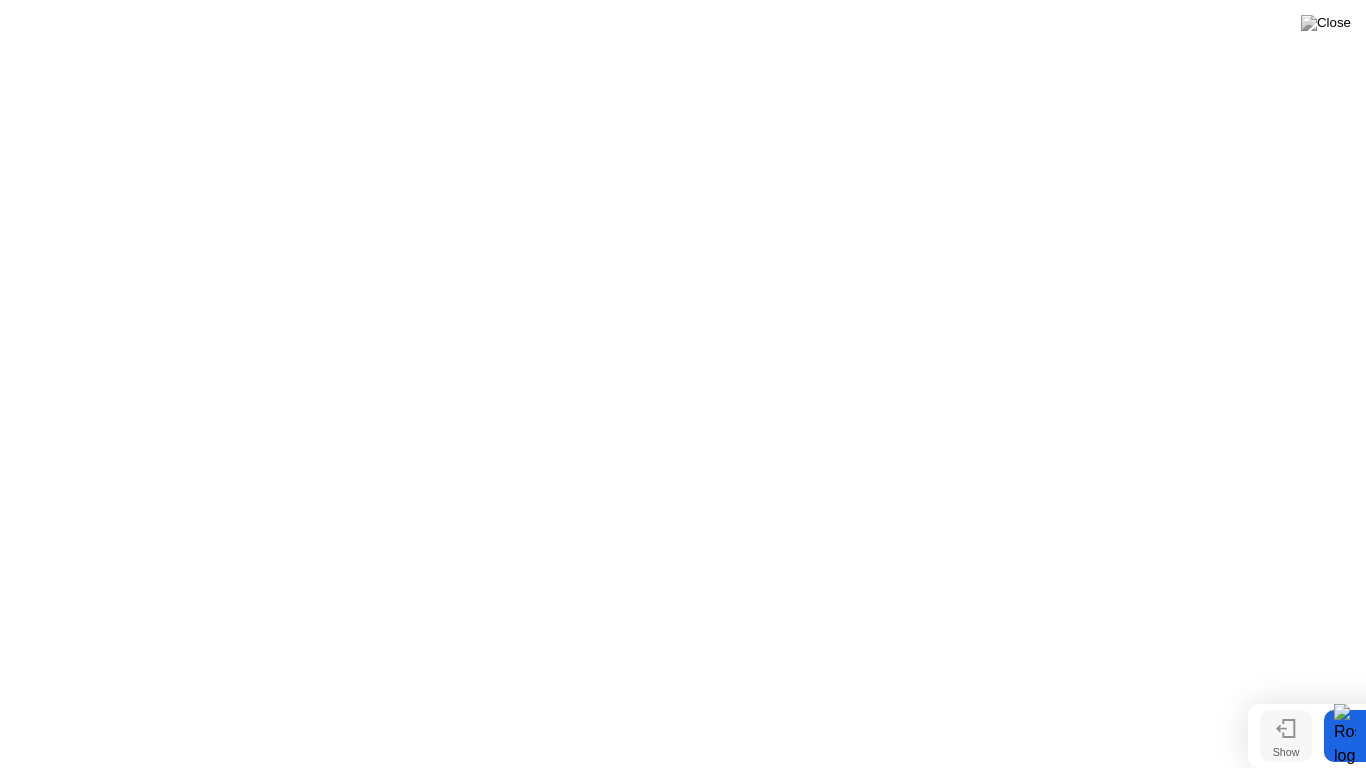 click 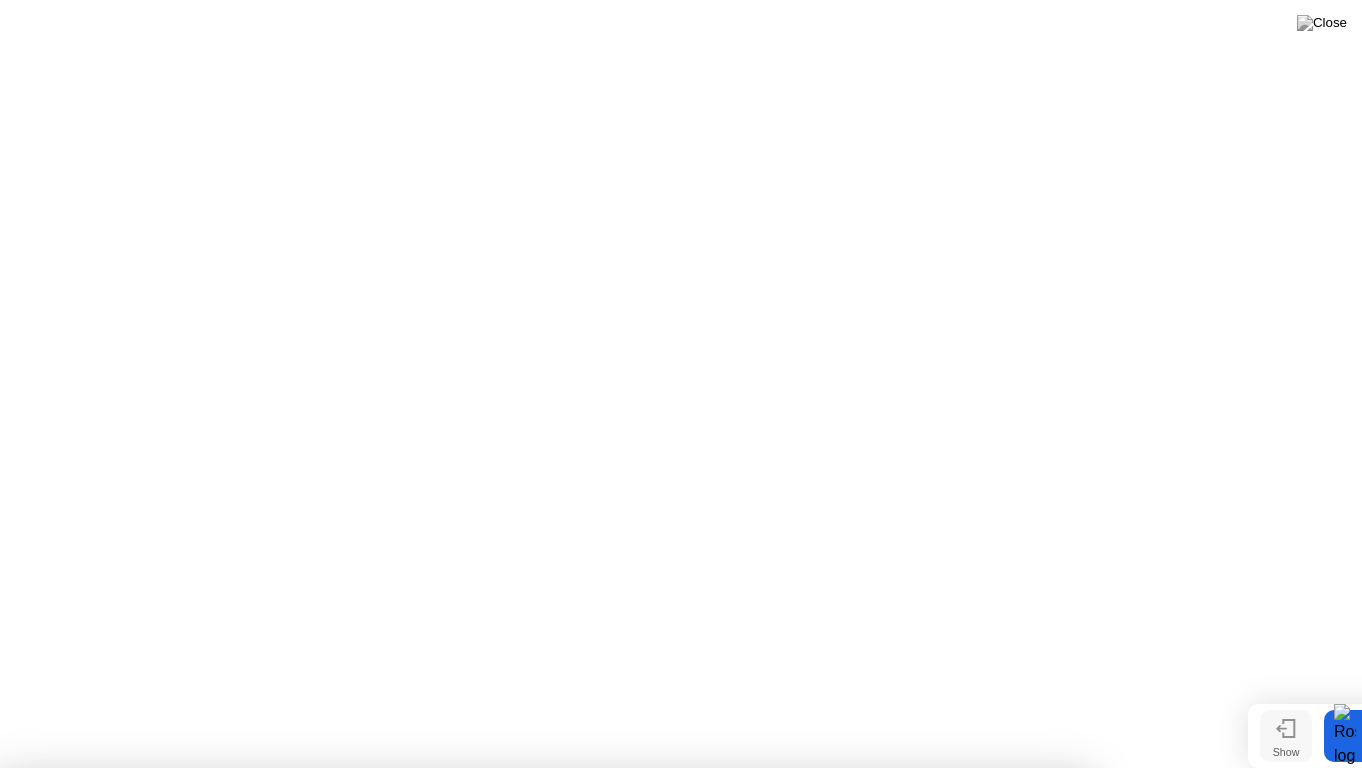 click on "No" at bounding box center (593, 881) 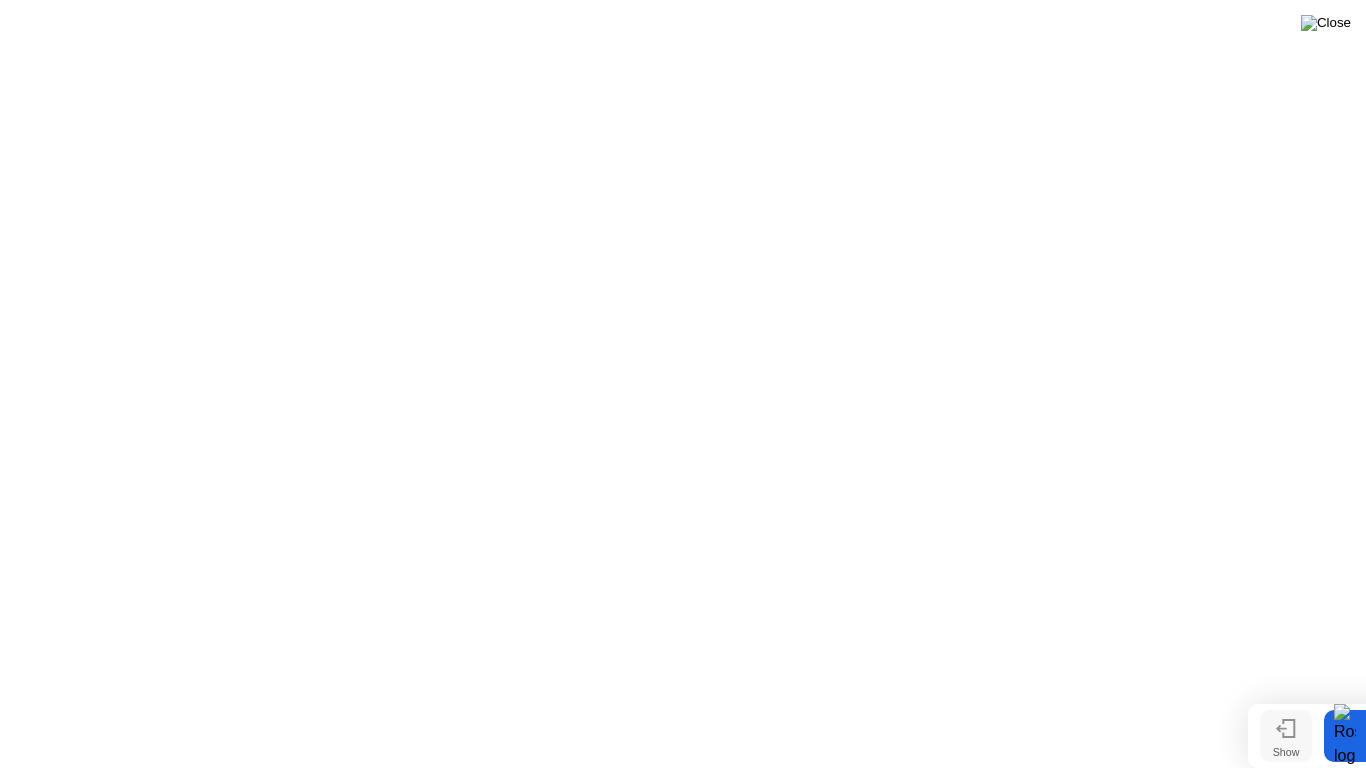 click at bounding box center [1326, 23] 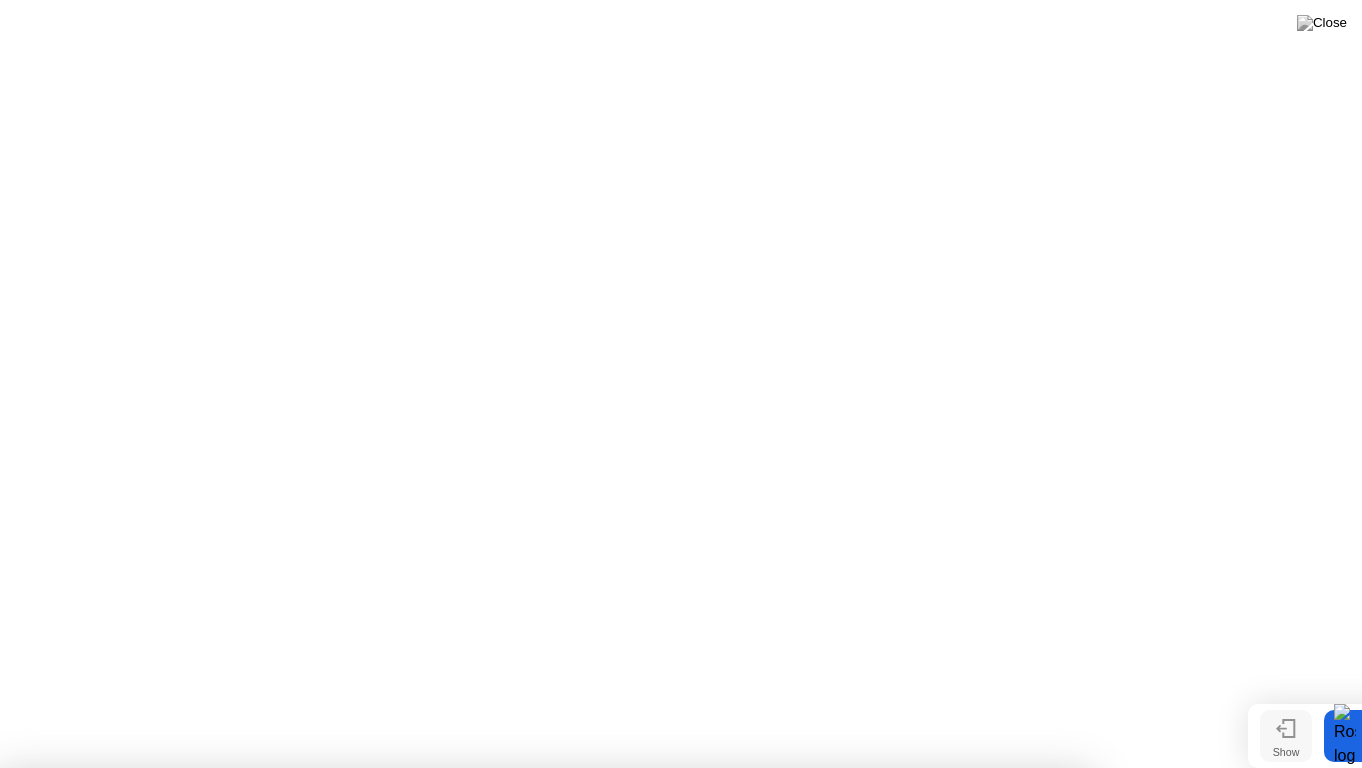 click on "Yes" at bounding box center (497, 881) 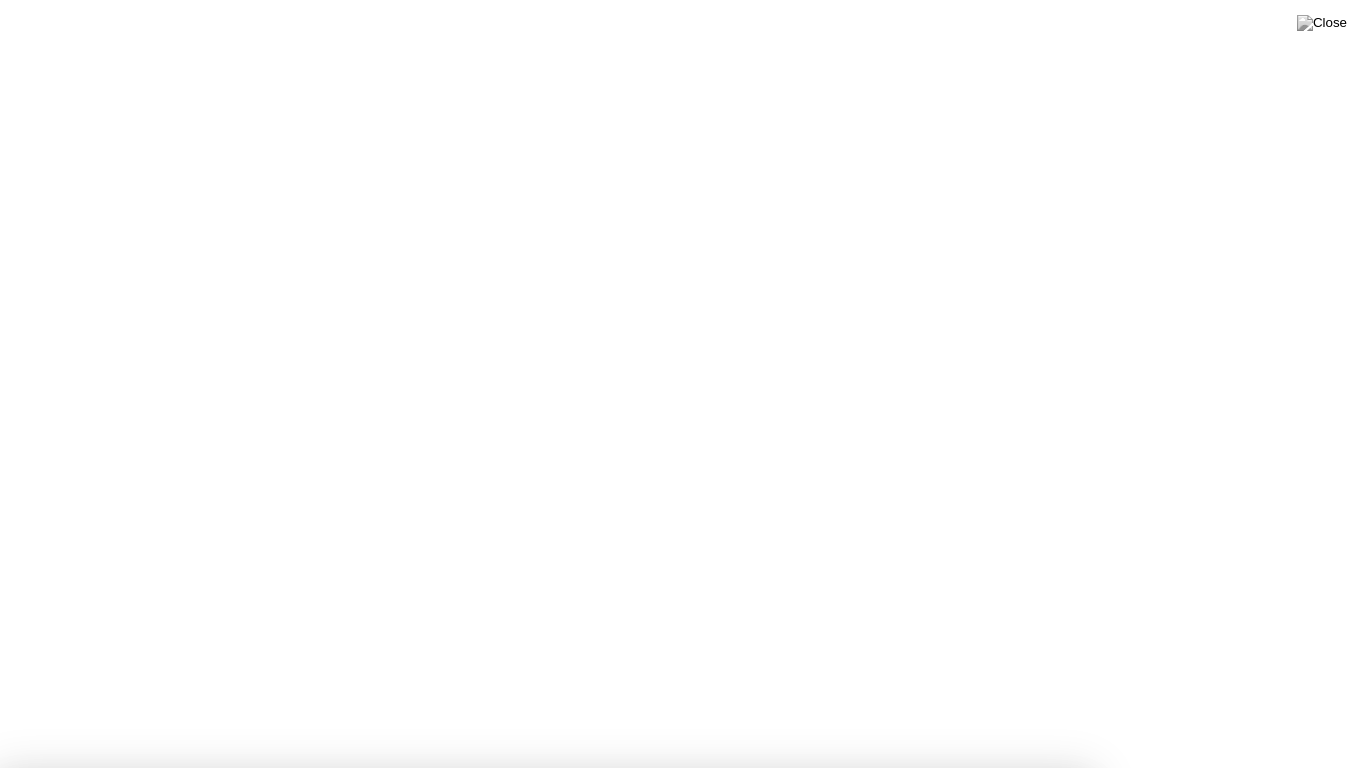 click on "Yes" at bounding box center [497, 881] 